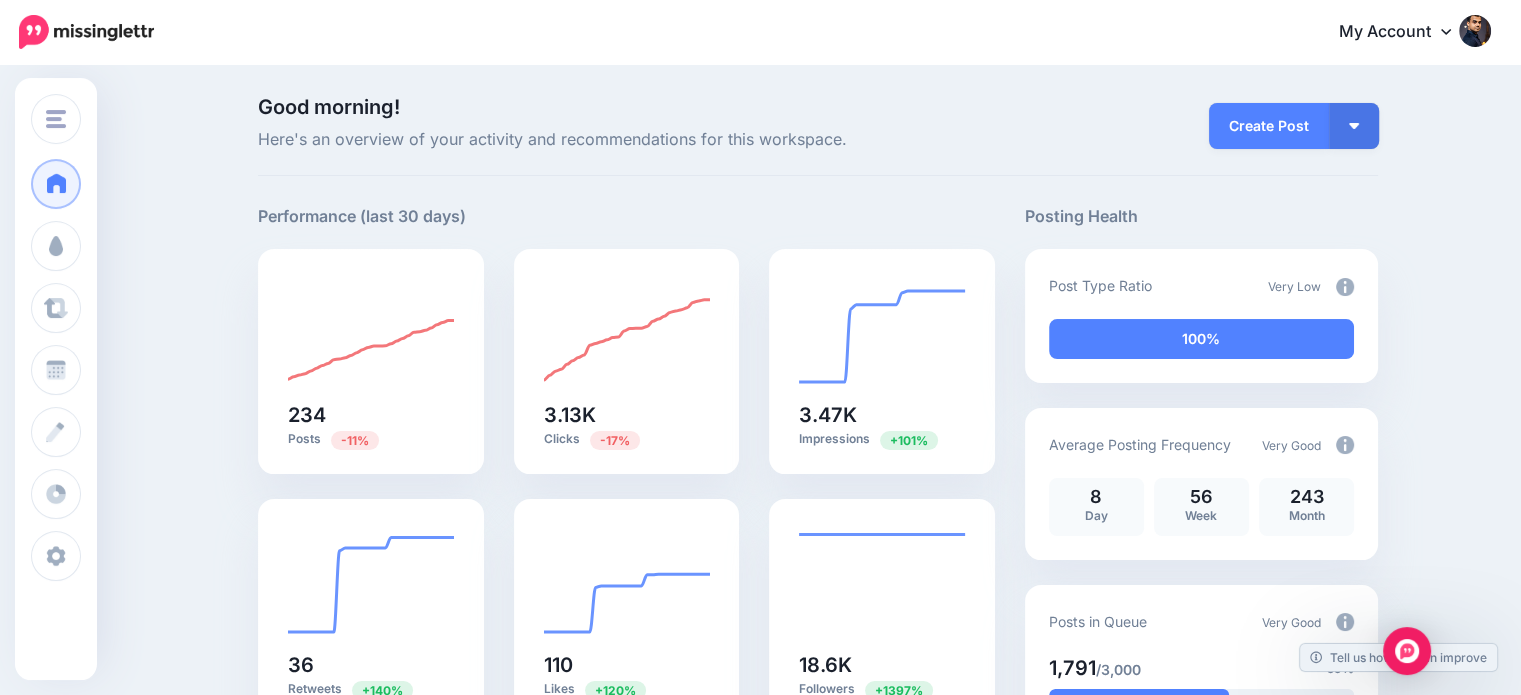 scroll, scrollTop: 0, scrollLeft: 0, axis: both 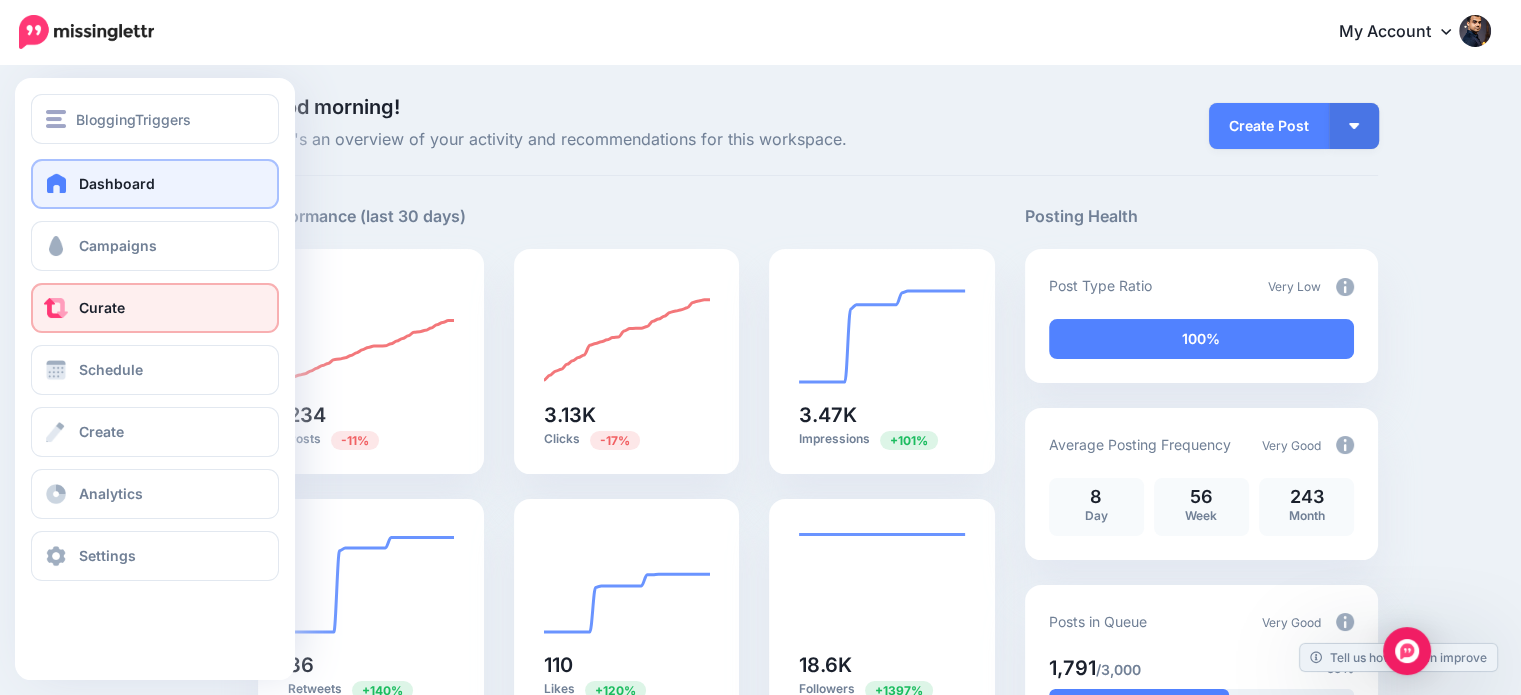 click on "Curate" at bounding box center (102, 307) 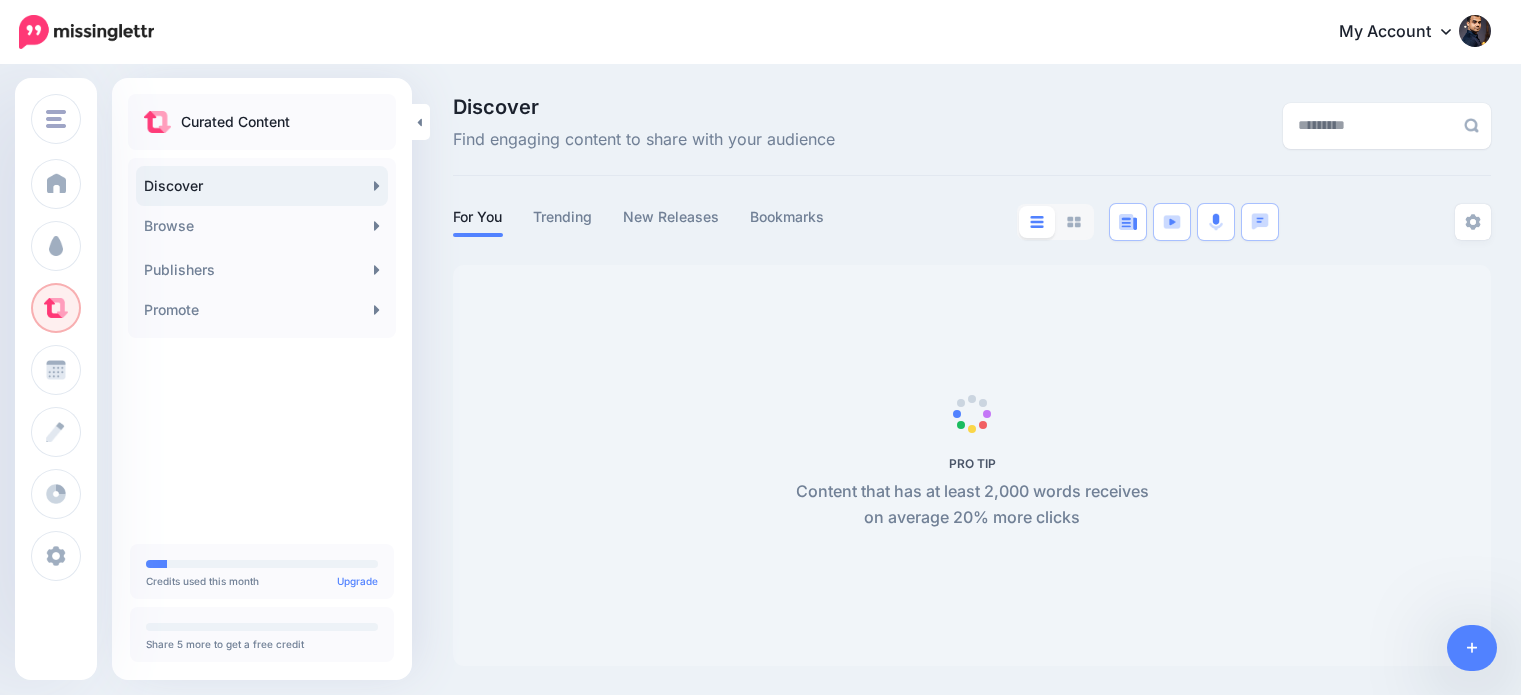 scroll, scrollTop: 0, scrollLeft: 0, axis: both 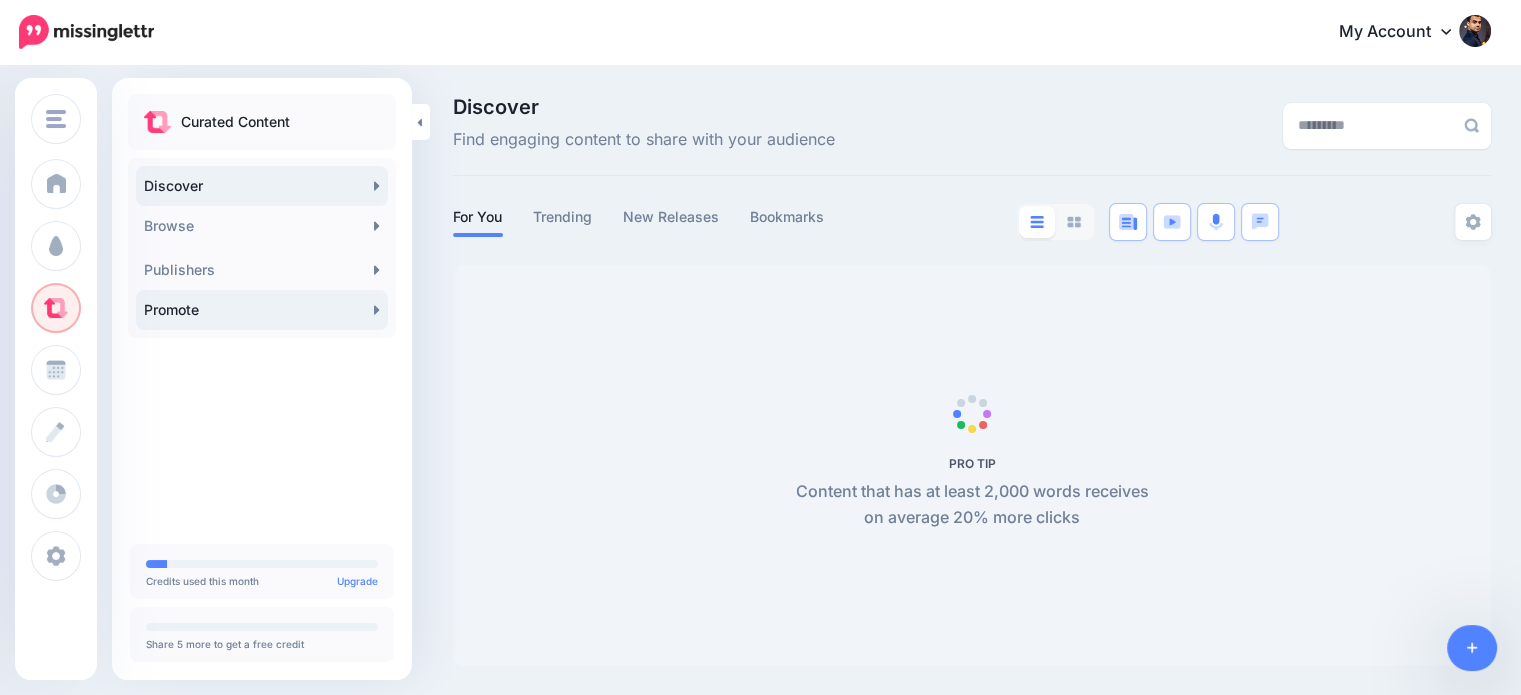 click on "Promote" at bounding box center (262, 310) 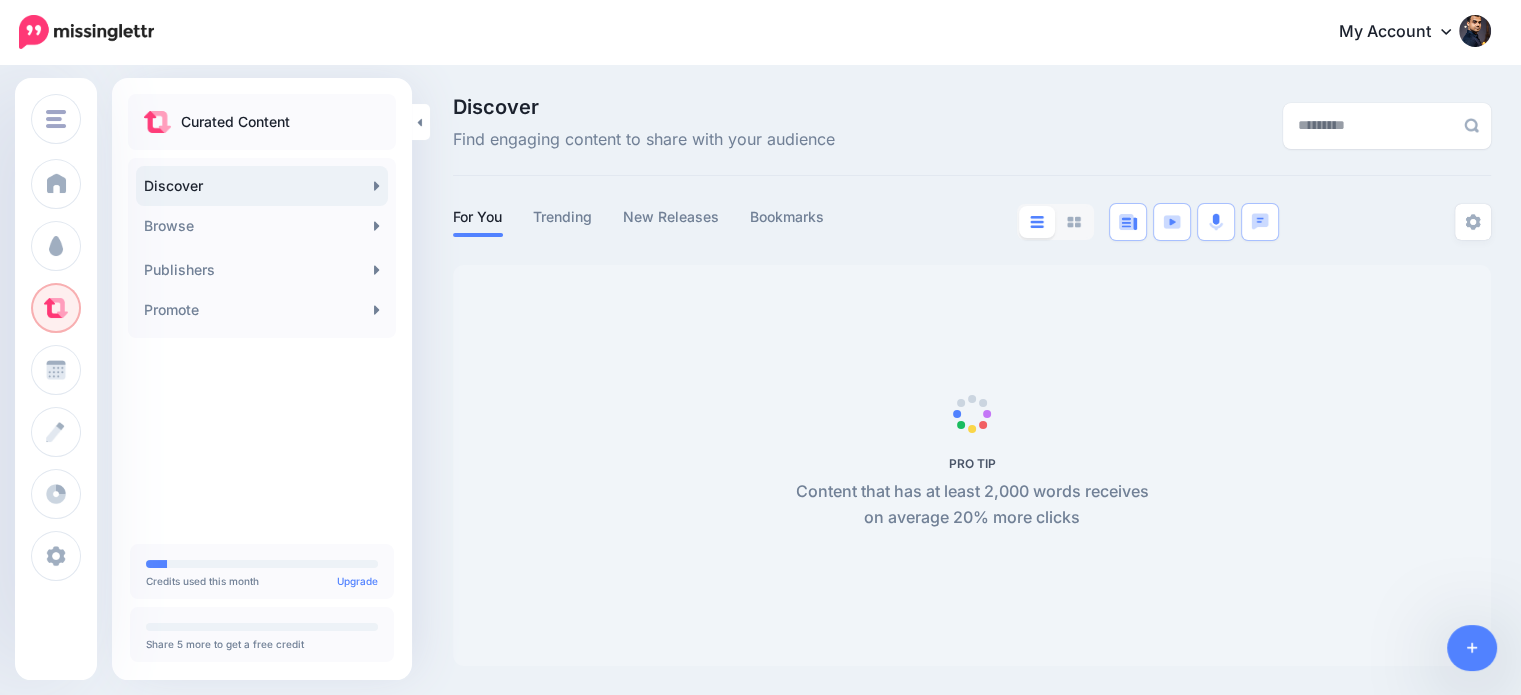 scroll, scrollTop: 0, scrollLeft: 0, axis: both 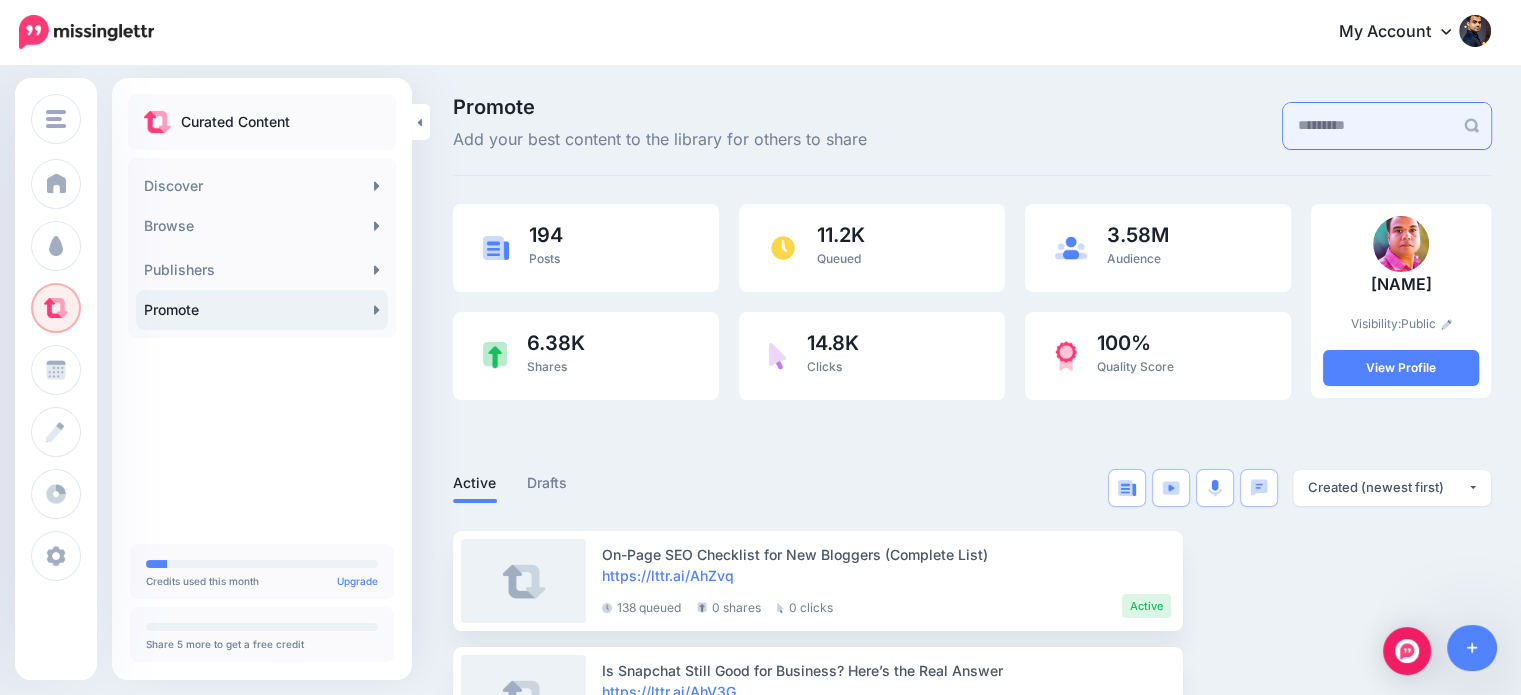 click at bounding box center [1368, 126] 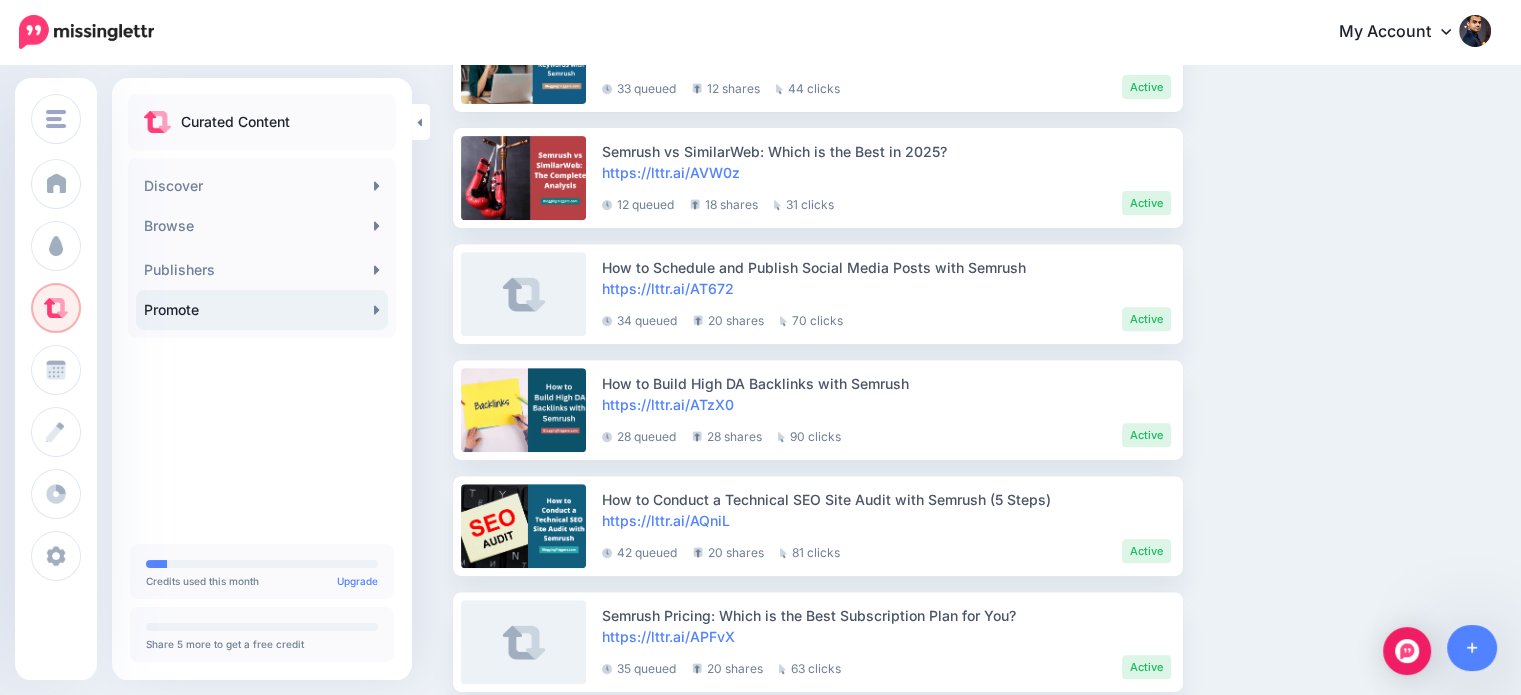 scroll, scrollTop: 777, scrollLeft: 0, axis: vertical 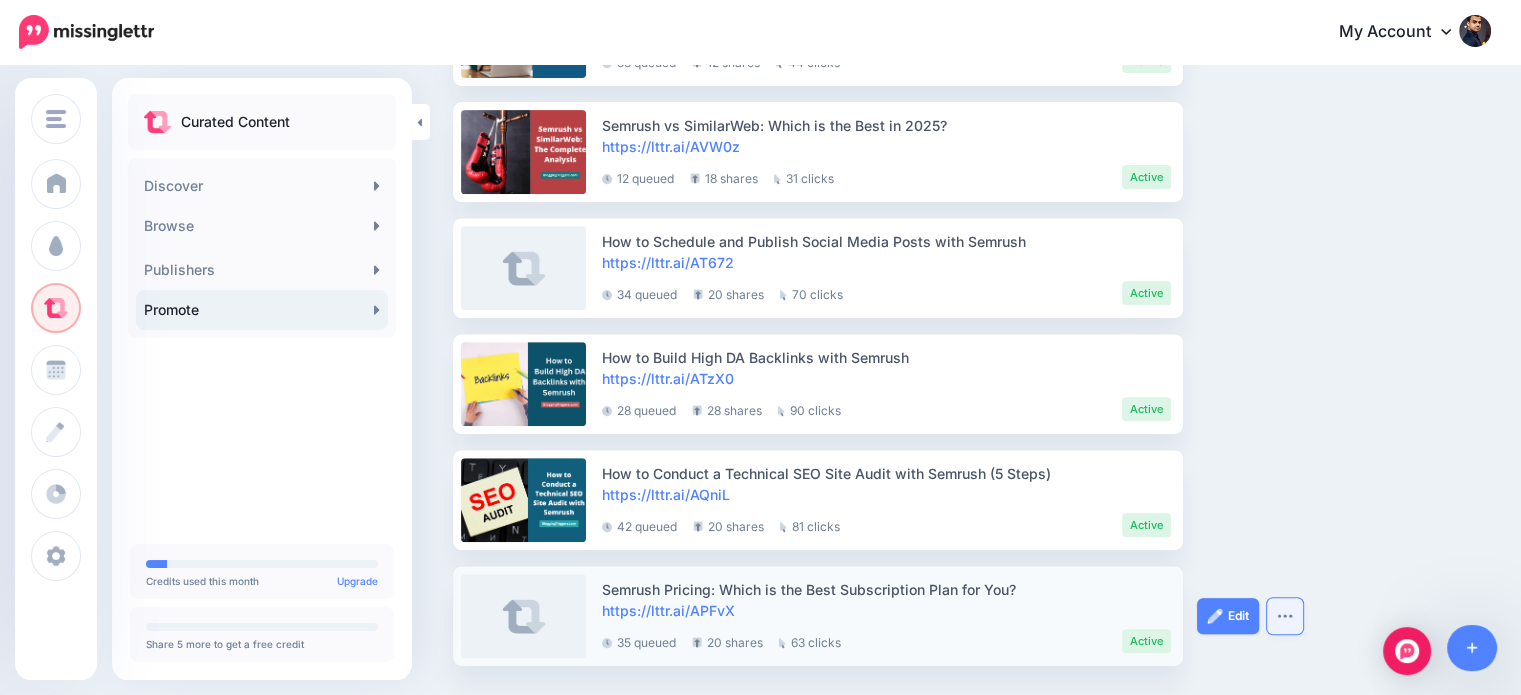 type on "*******" 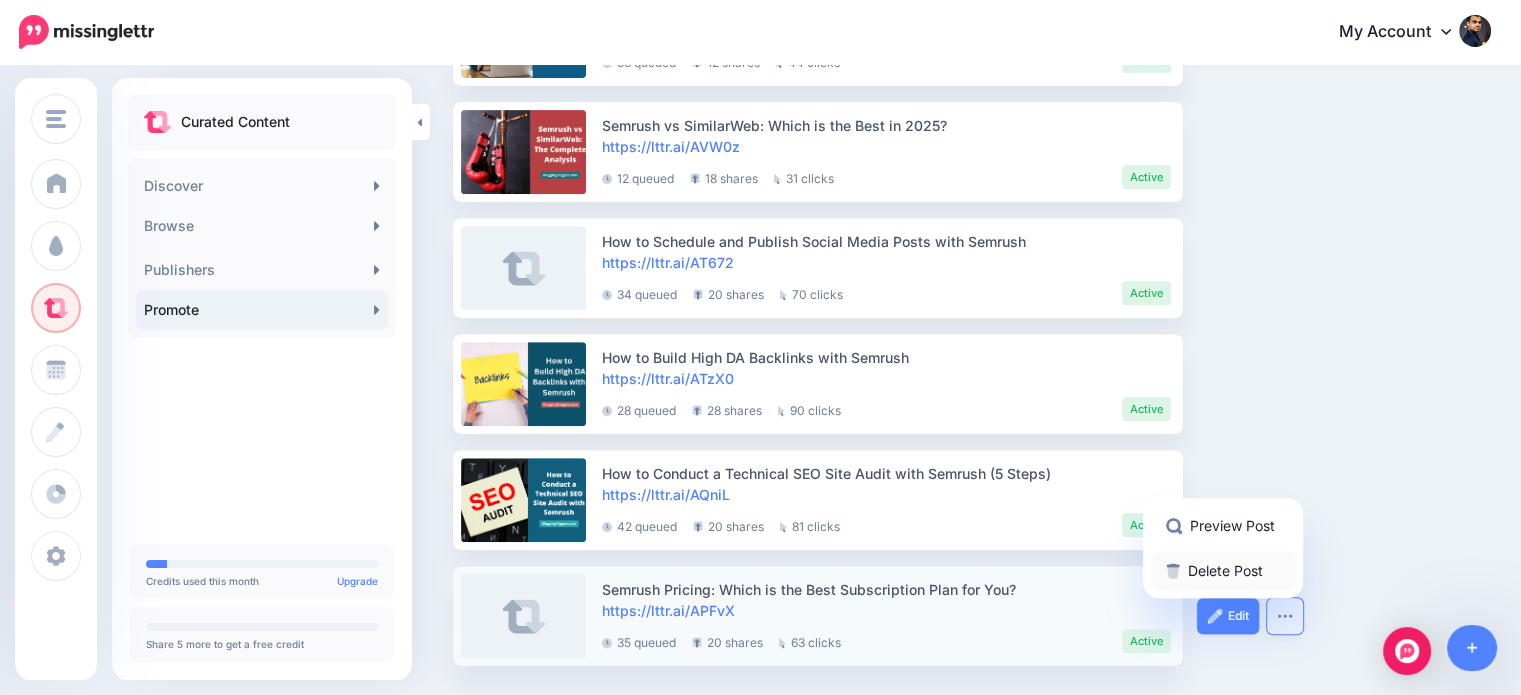 click on "Delete Post" at bounding box center [1223, 570] 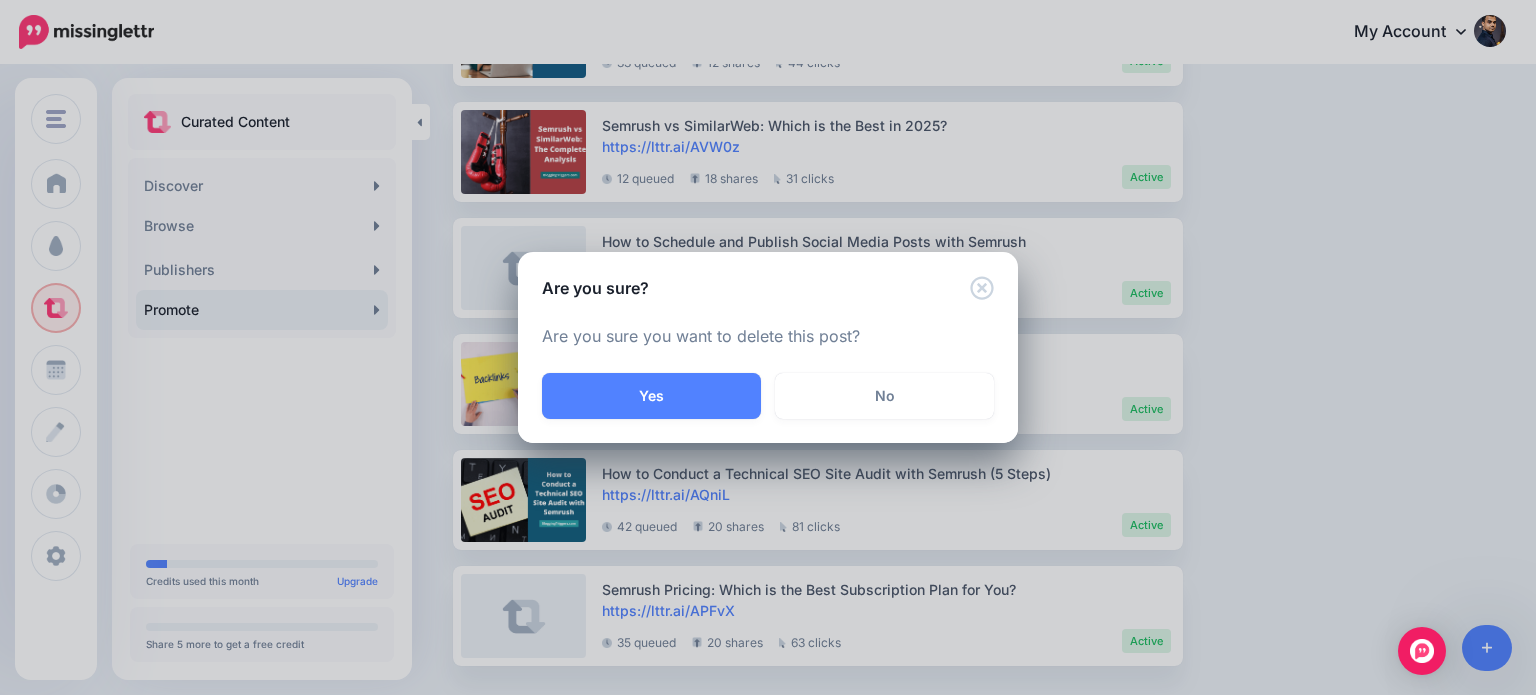 drag, startPoint x: 732, startPoint y: 388, endPoint x: 788, endPoint y: 436, distance: 73.756355 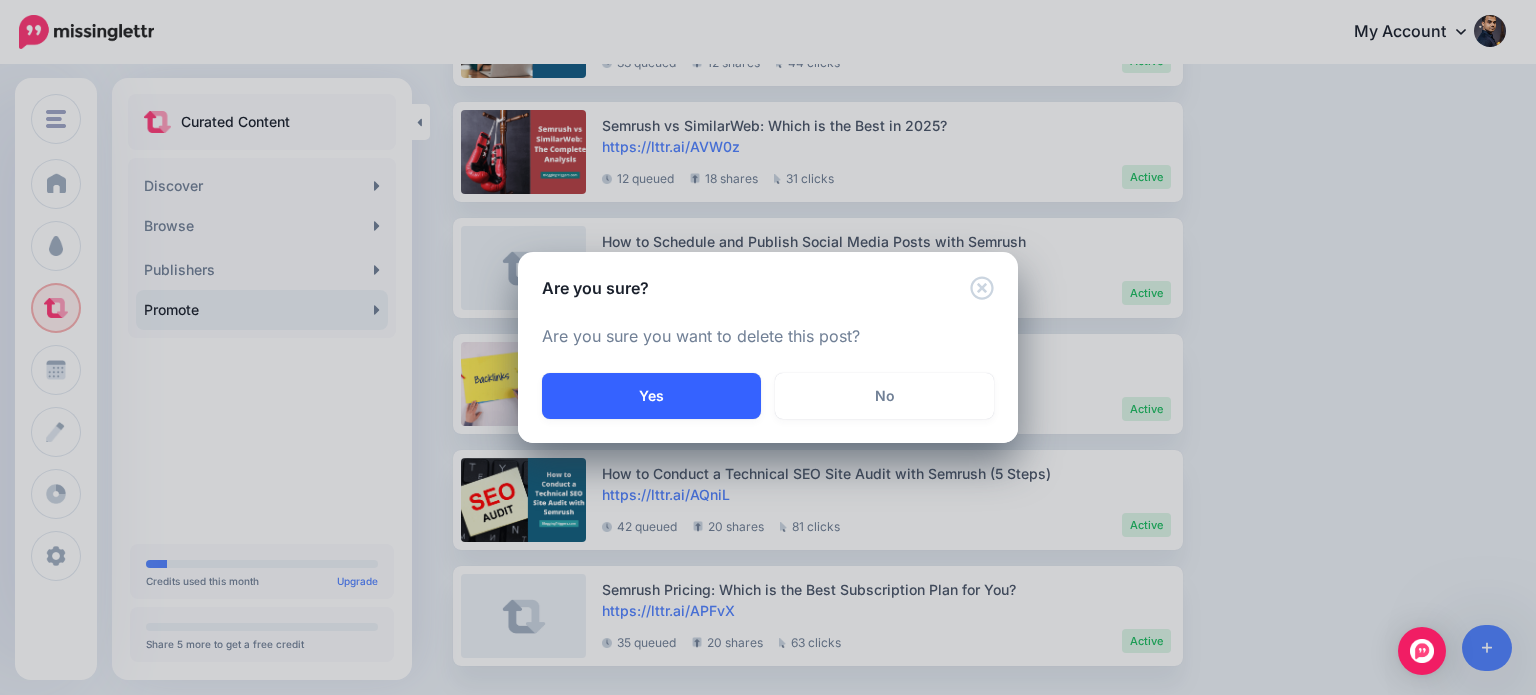 click on "Yes" at bounding box center (651, 396) 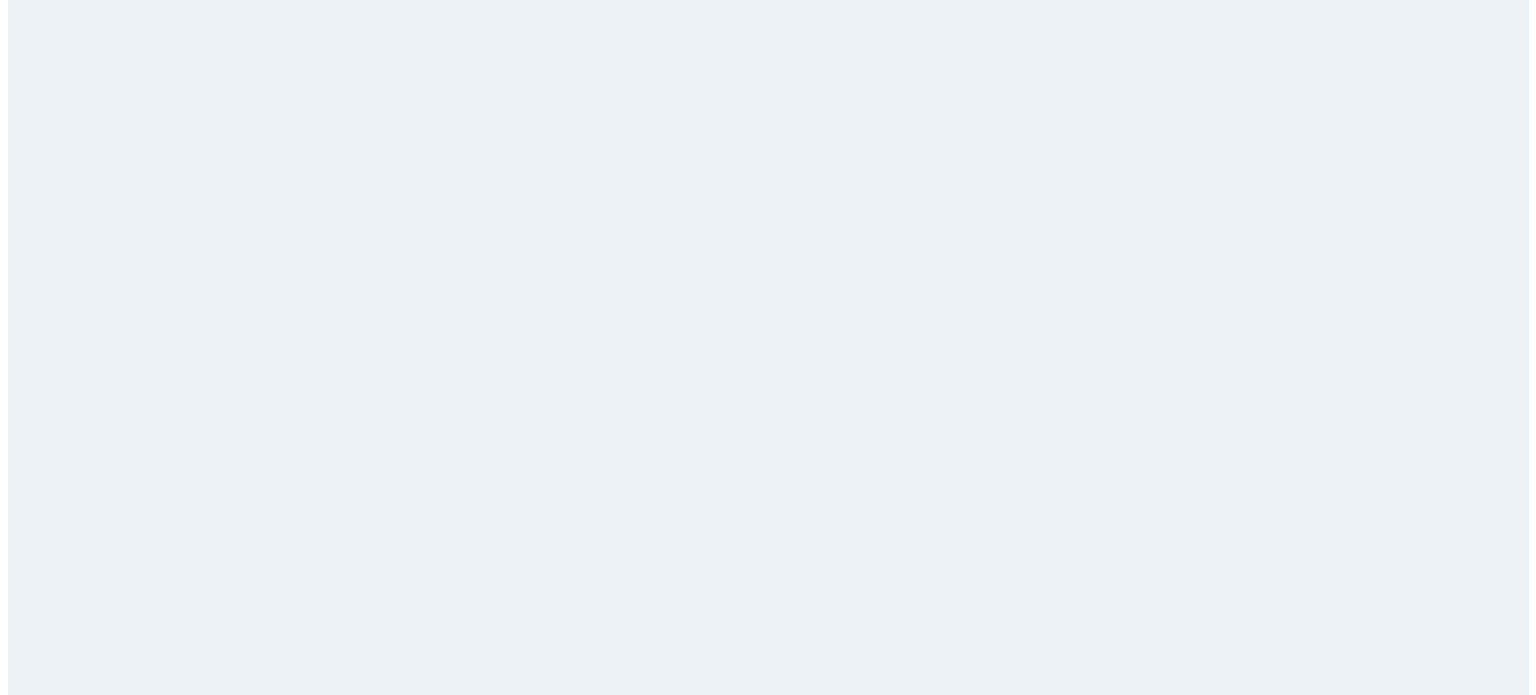 scroll, scrollTop: 0, scrollLeft: 0, axis: both 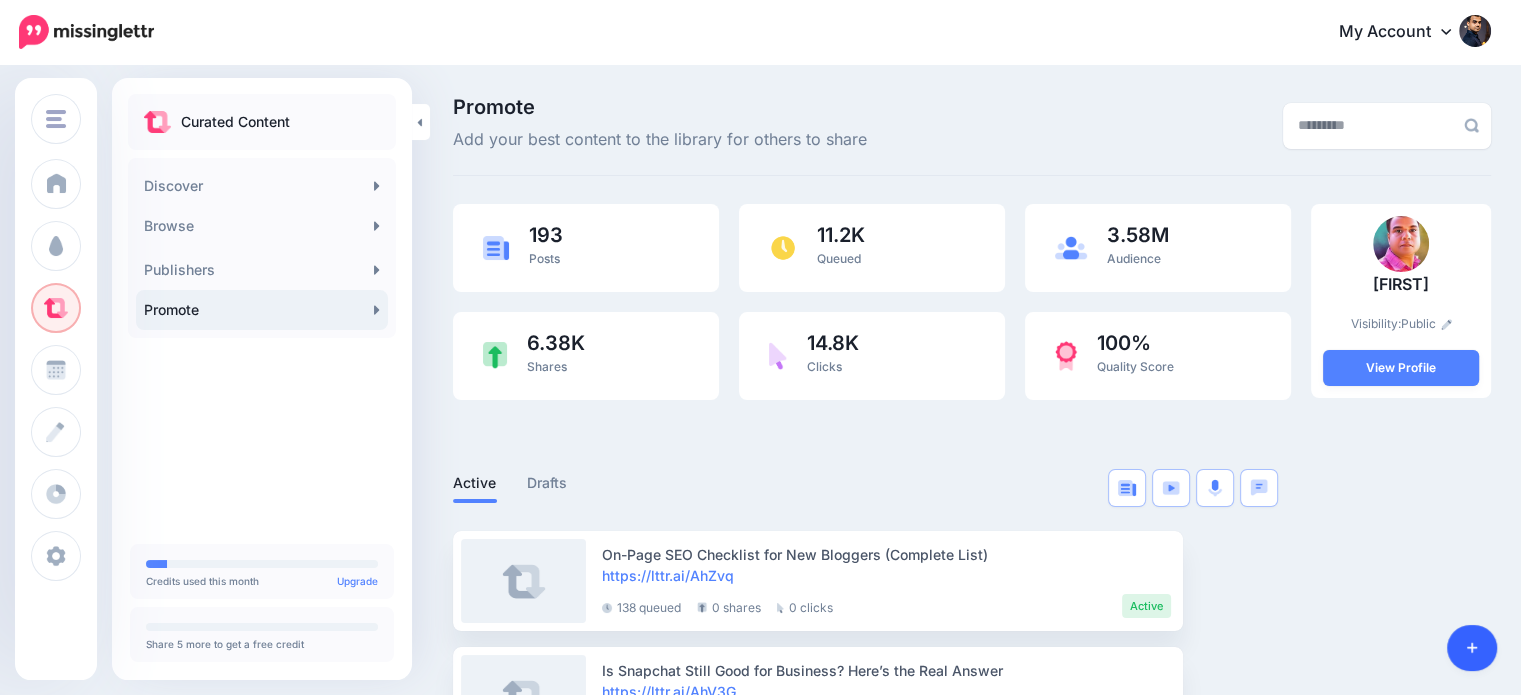 click 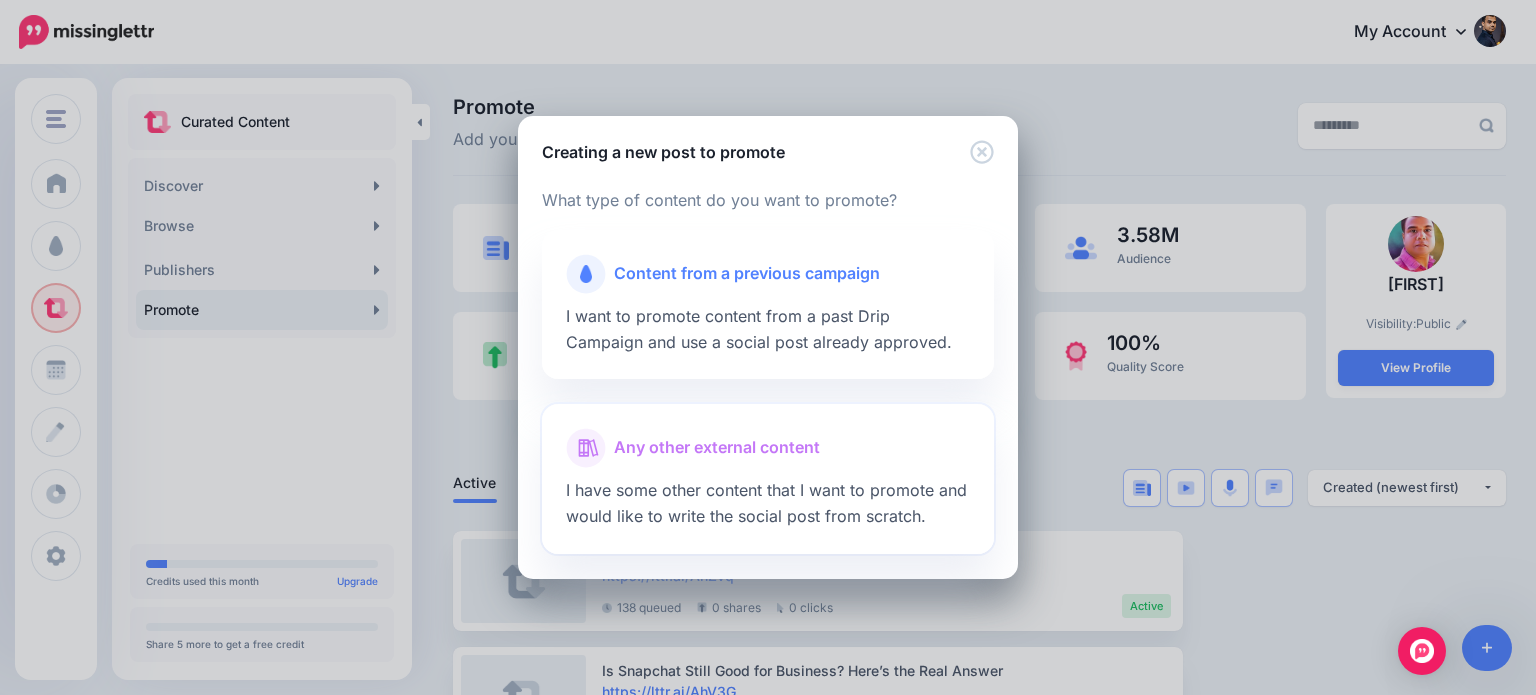 scroll, scrollTop: 0, scrollLeft: 0, axis: both 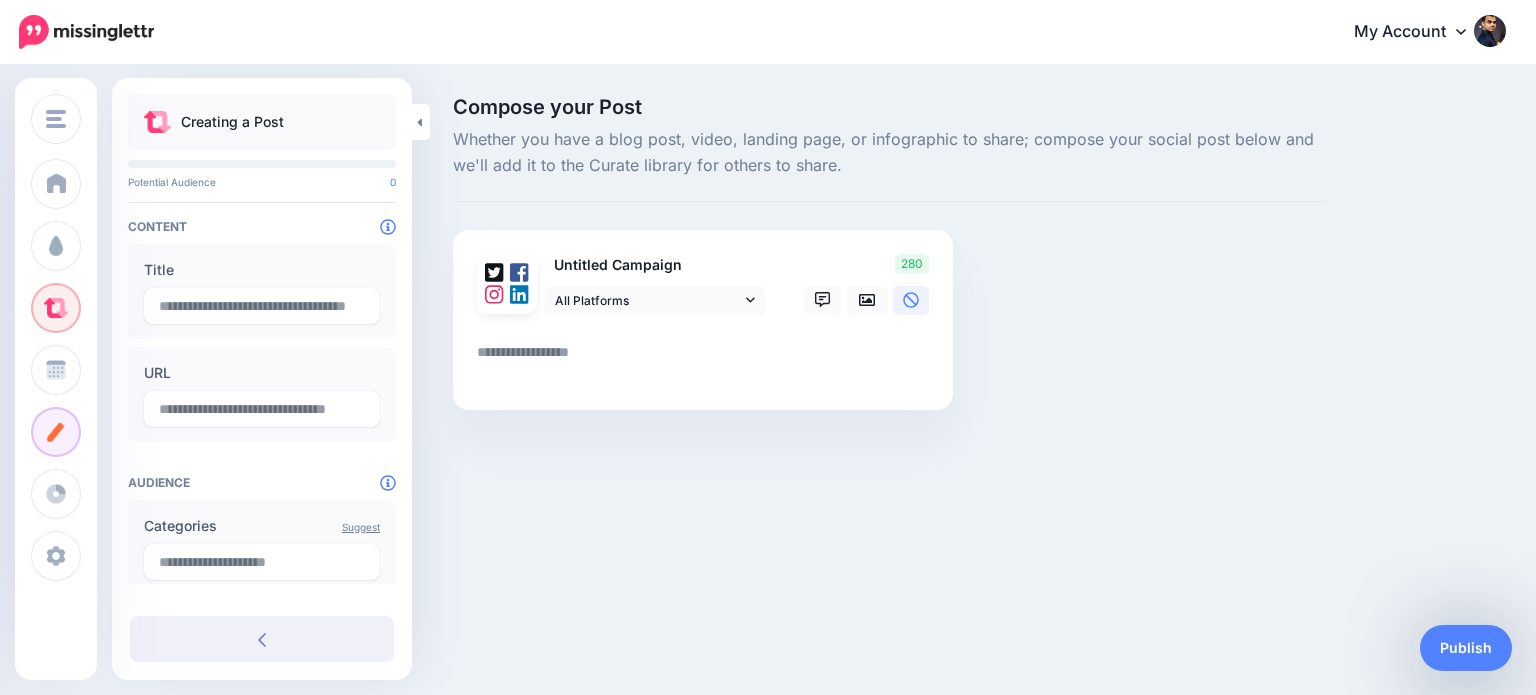 click at bounding box center (707, 359) 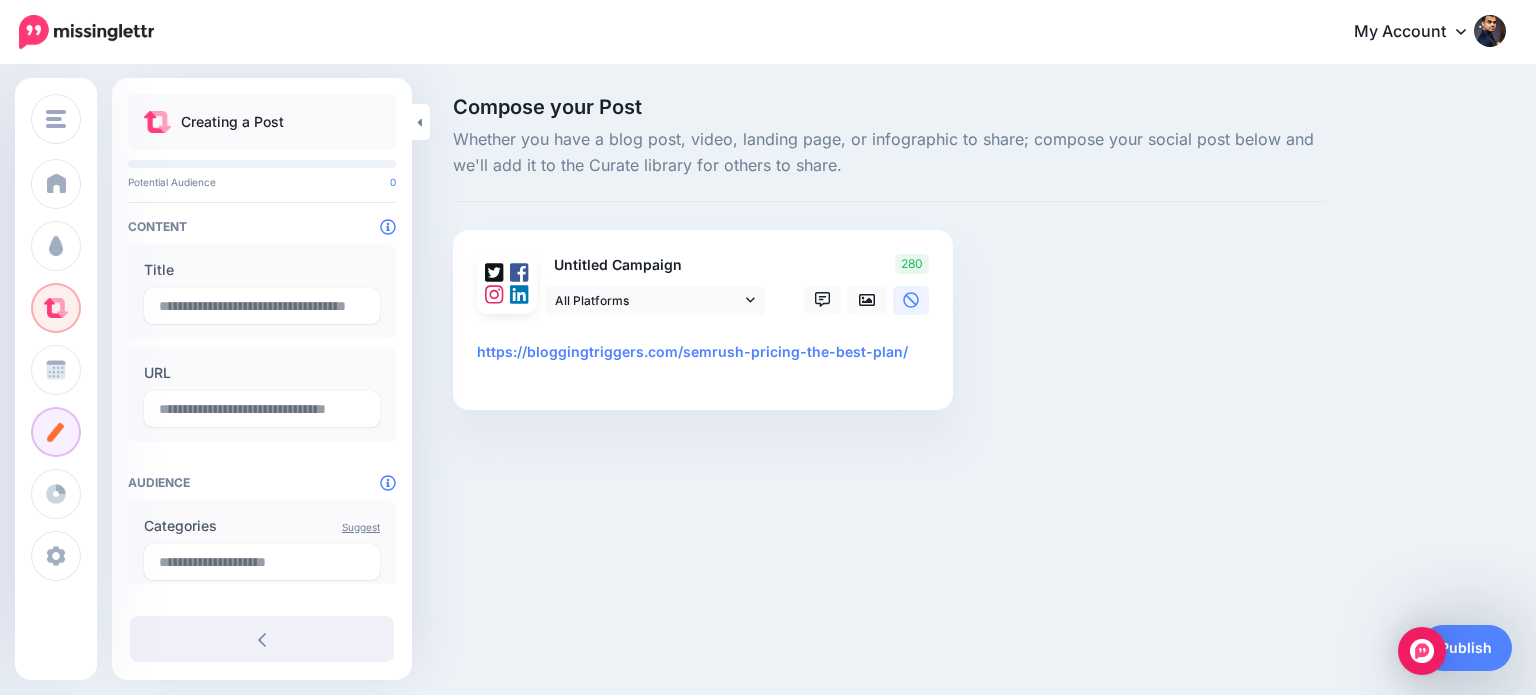 scroll, scrollTop: 0, scrollLeft: 0, axis: both 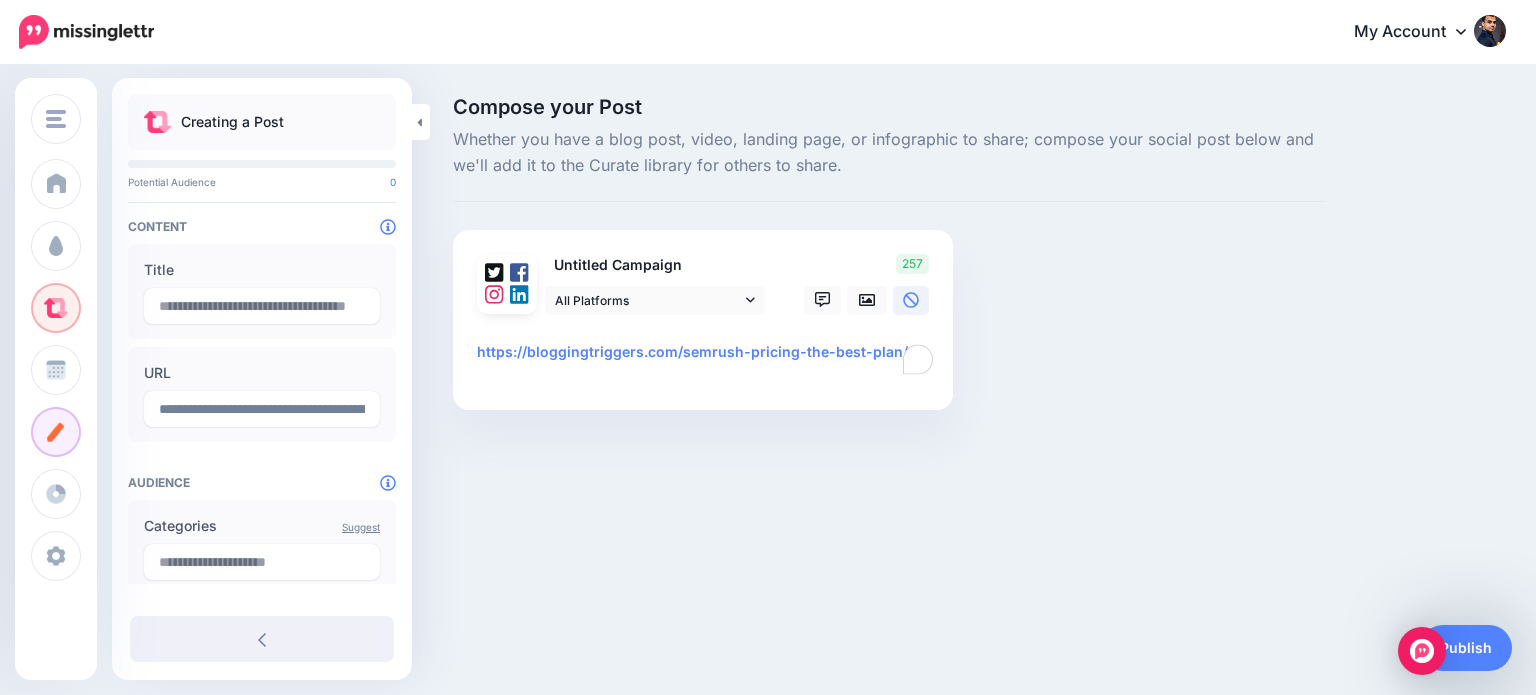 click on "**********" at bounding box center (707, 359) 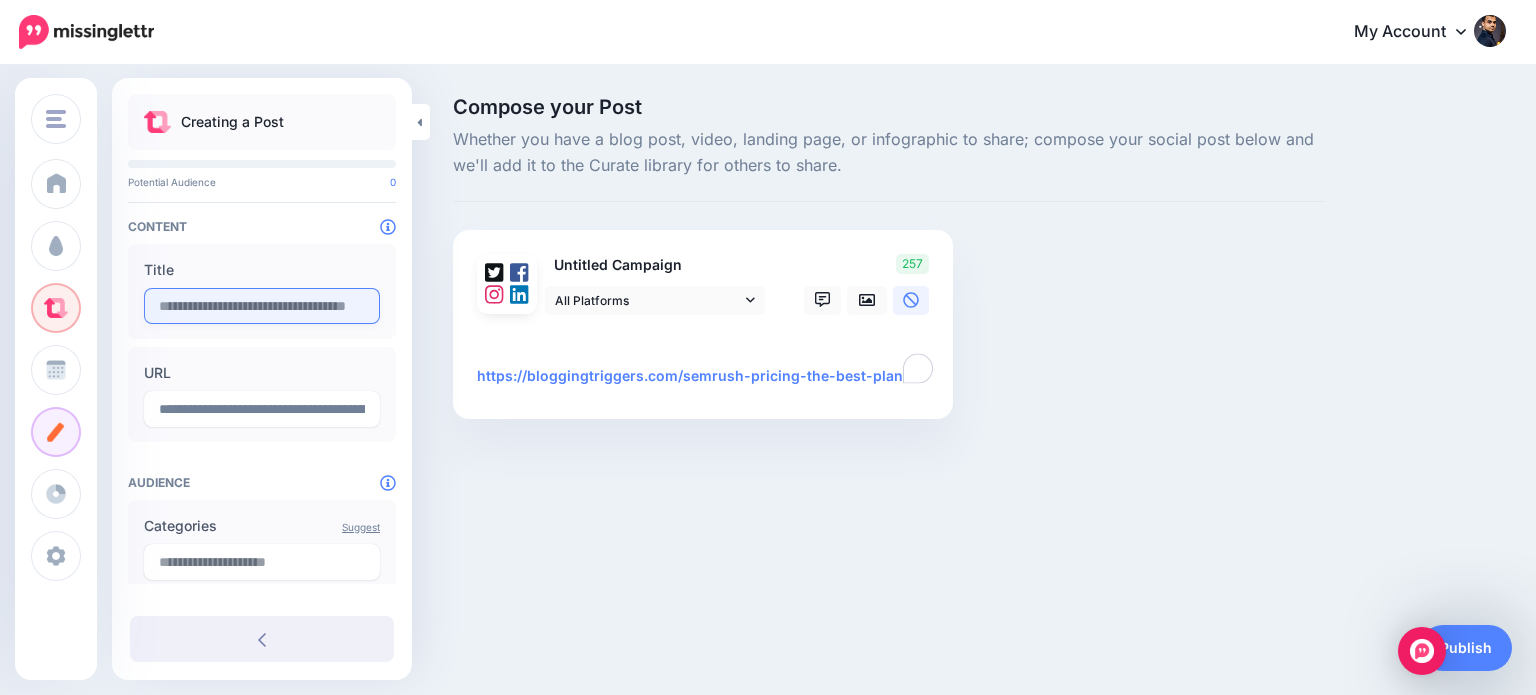type on "**********" 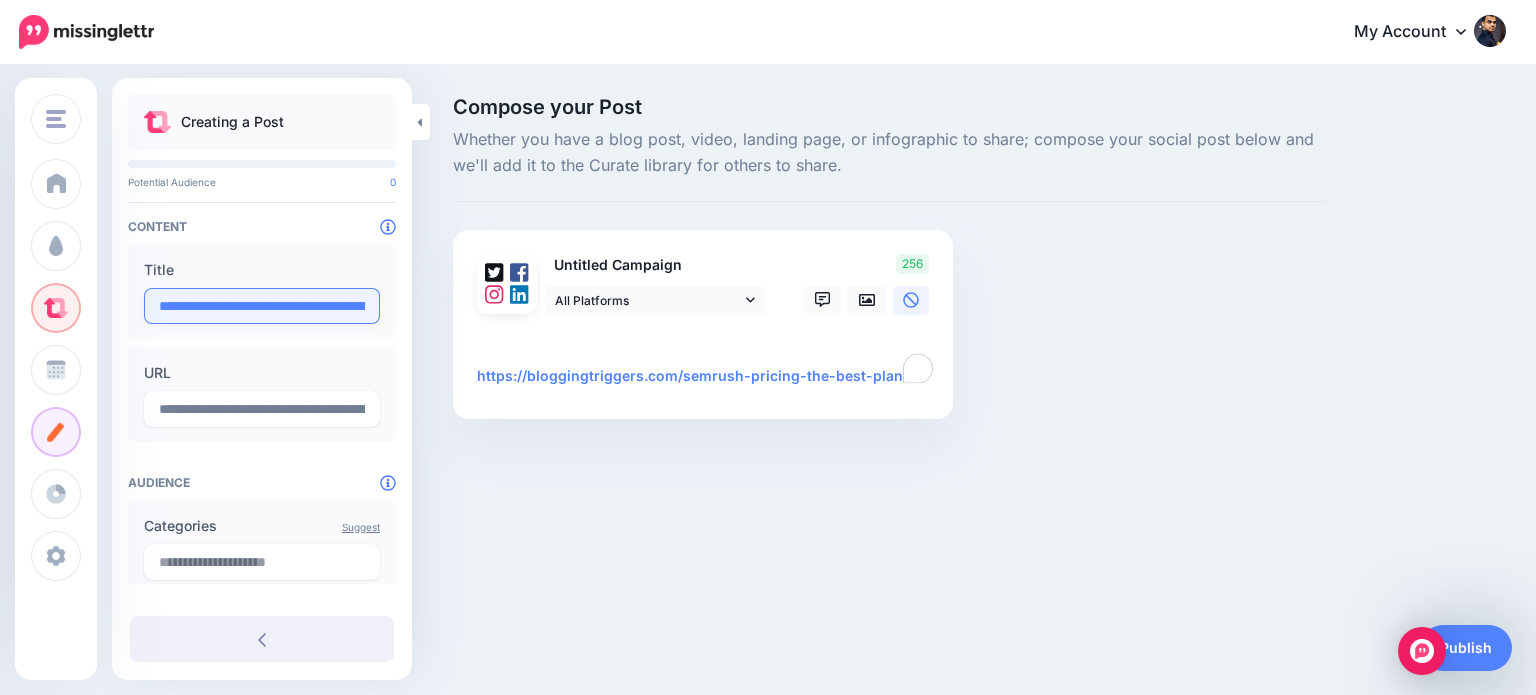 scroll, scrollTop: 0, scrollLeft: 148, axis: horizontal 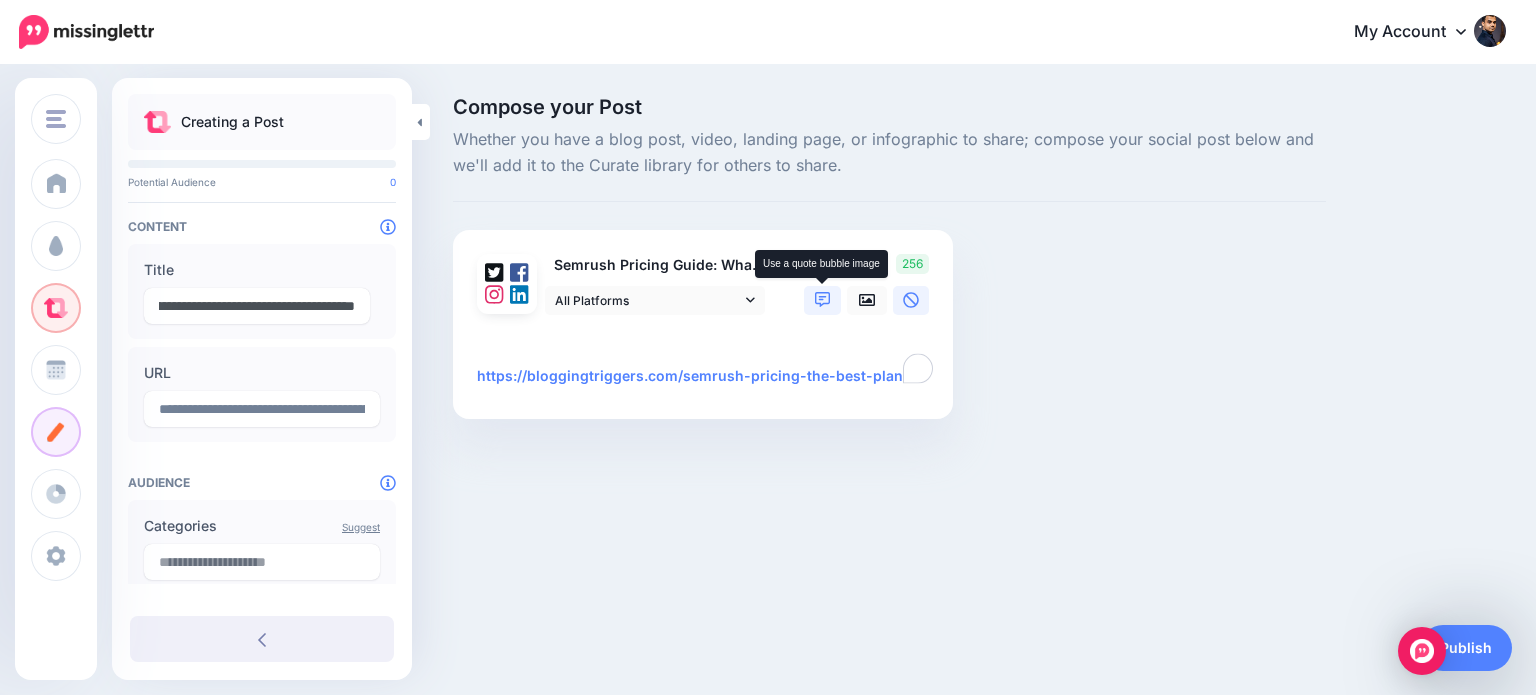 type on "**********" 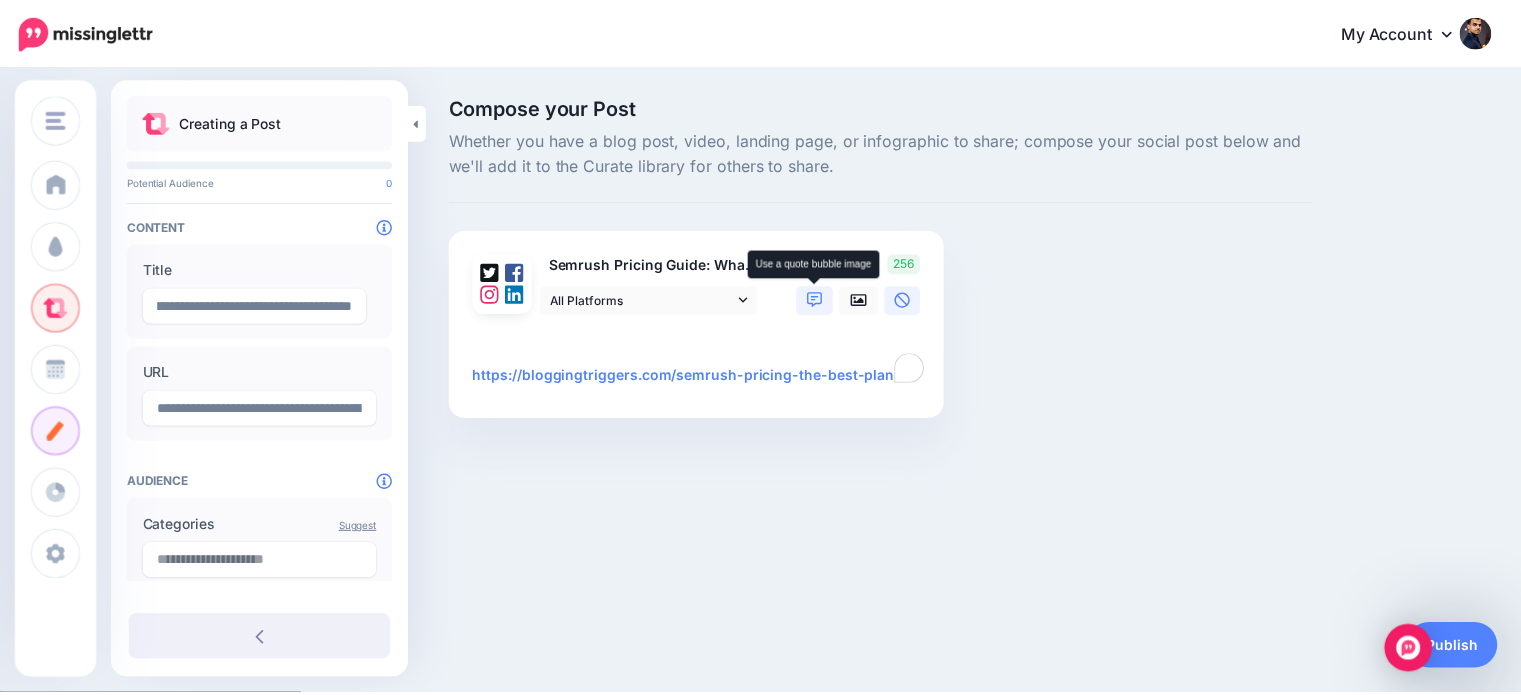 scroll, scrollTop: 0, scrollLeft: 0, axis: both 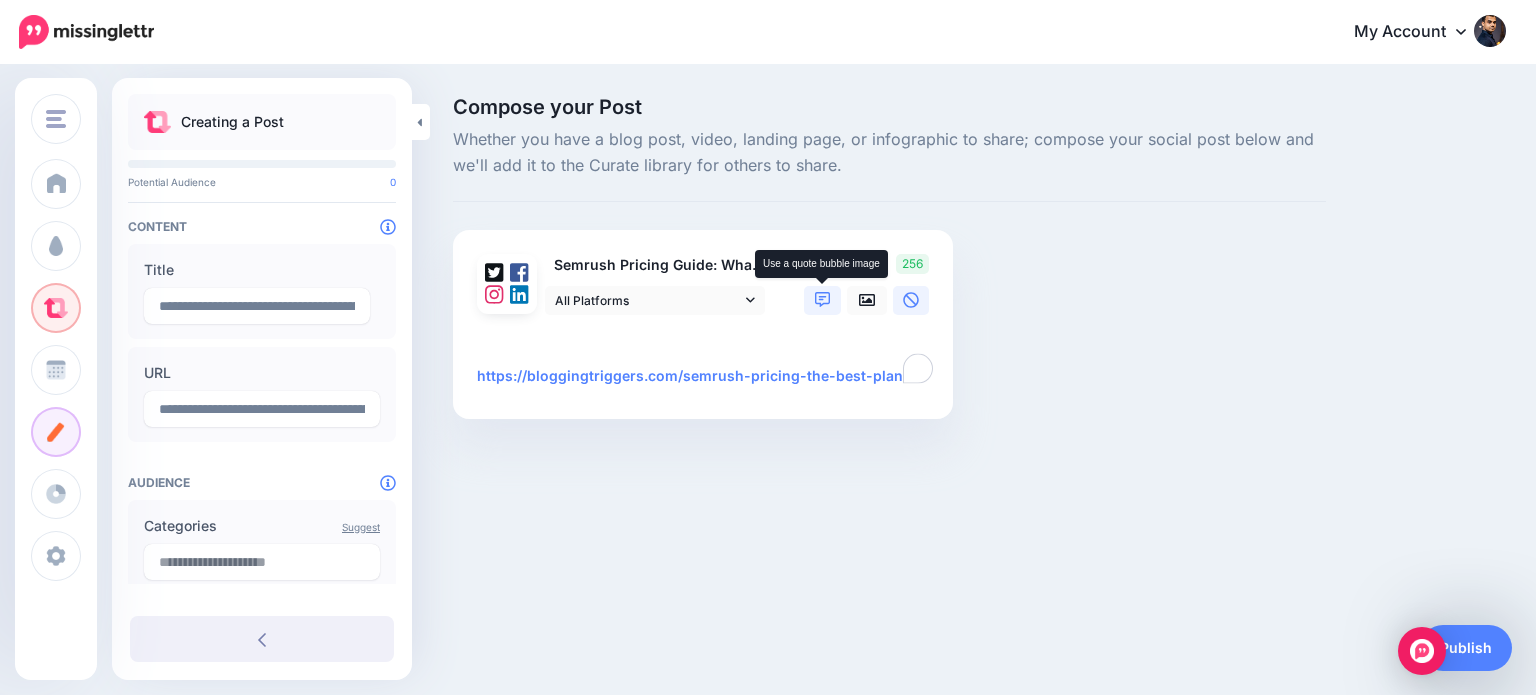 click at bounding box center [822, 300] 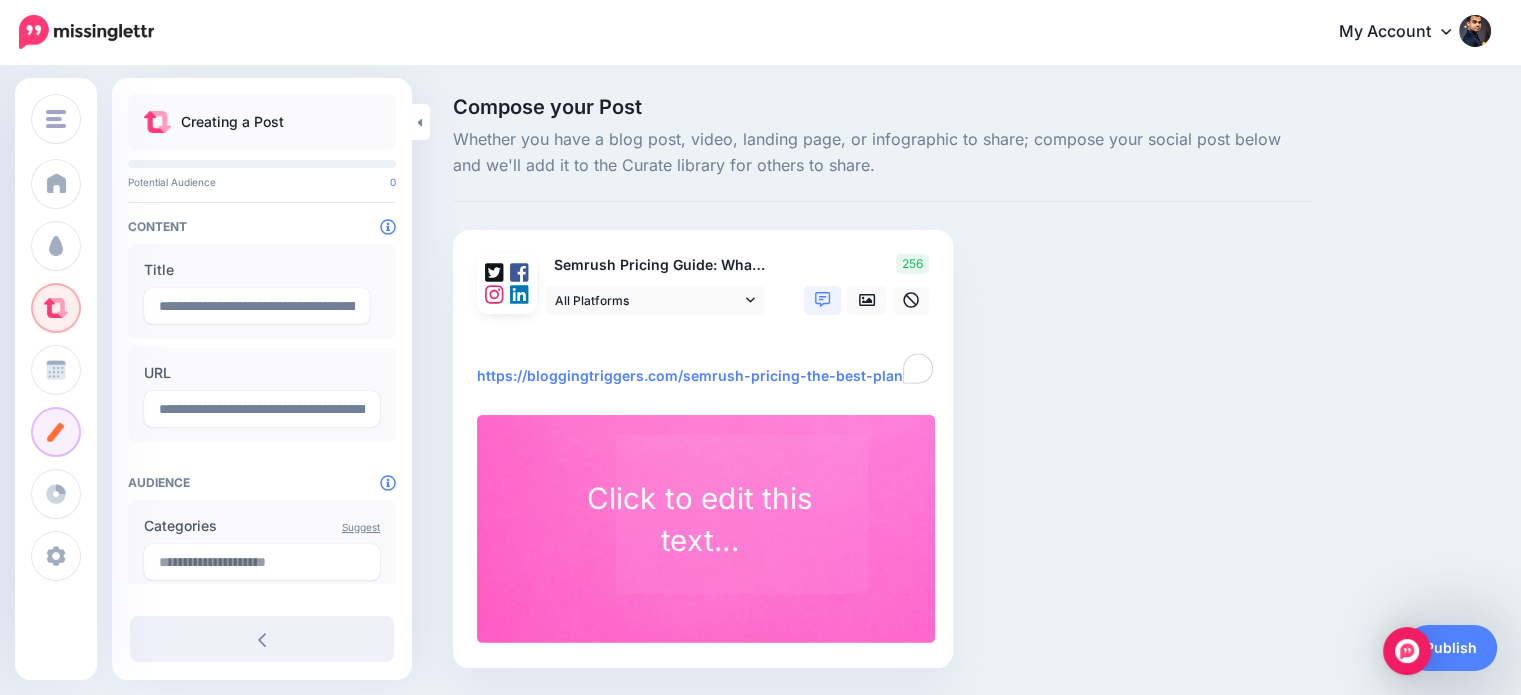 click on "Click to edit this text..." at bounding box center [699, 519] 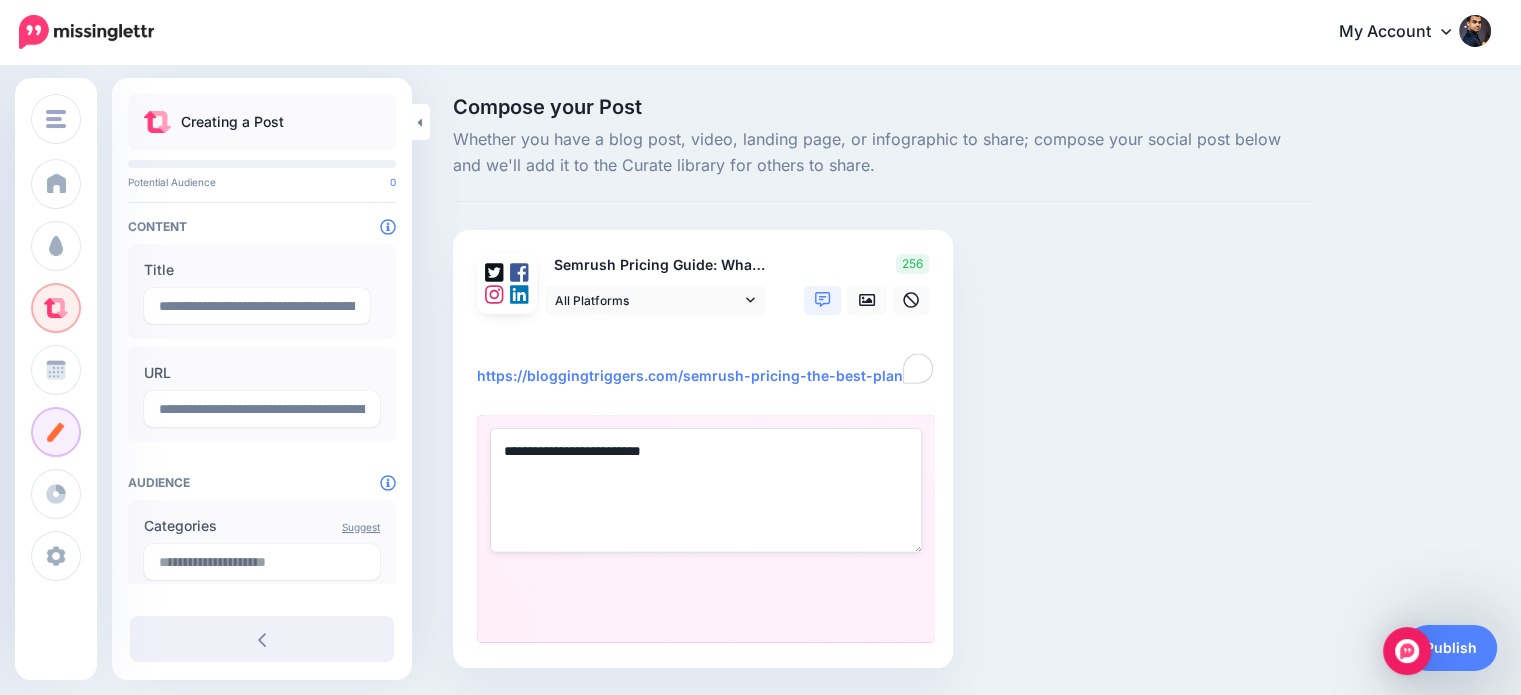 paste on "**********" 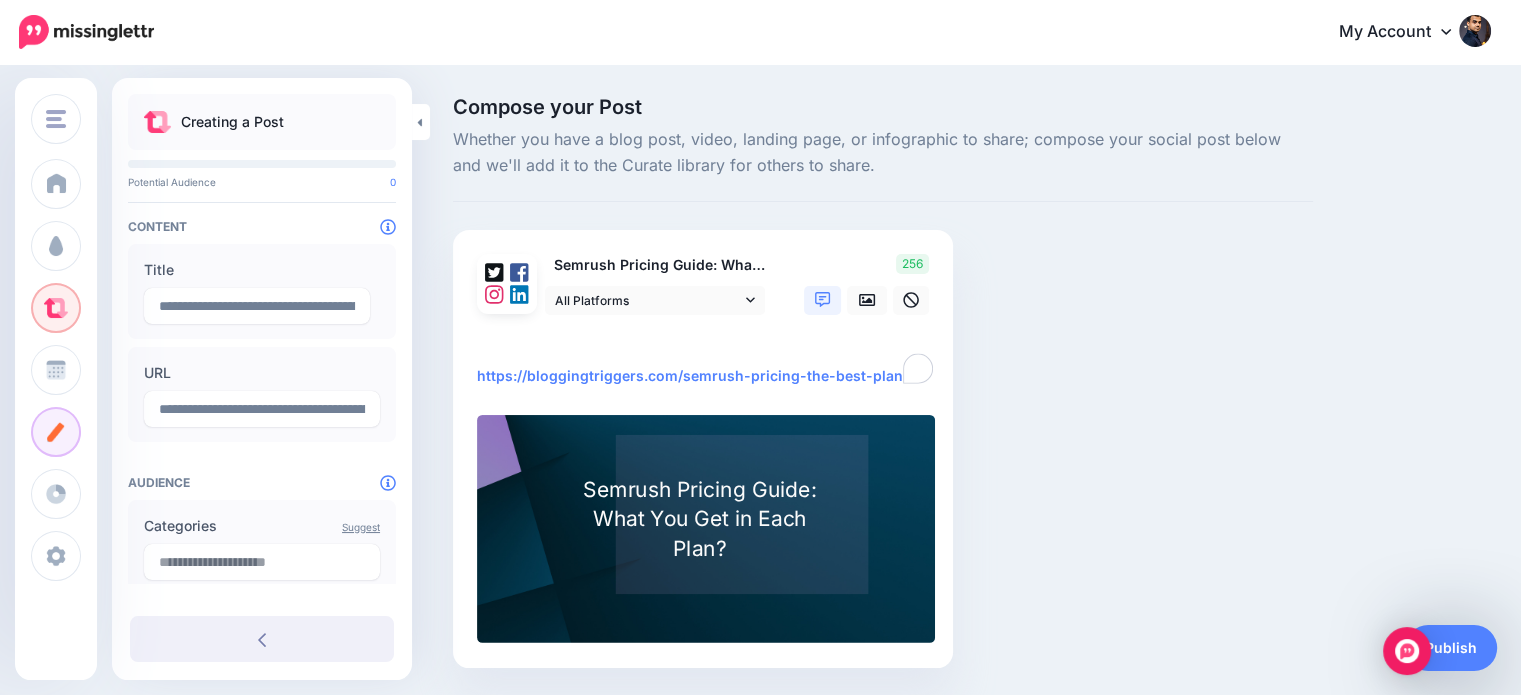 click at bounding box center [703, 327] 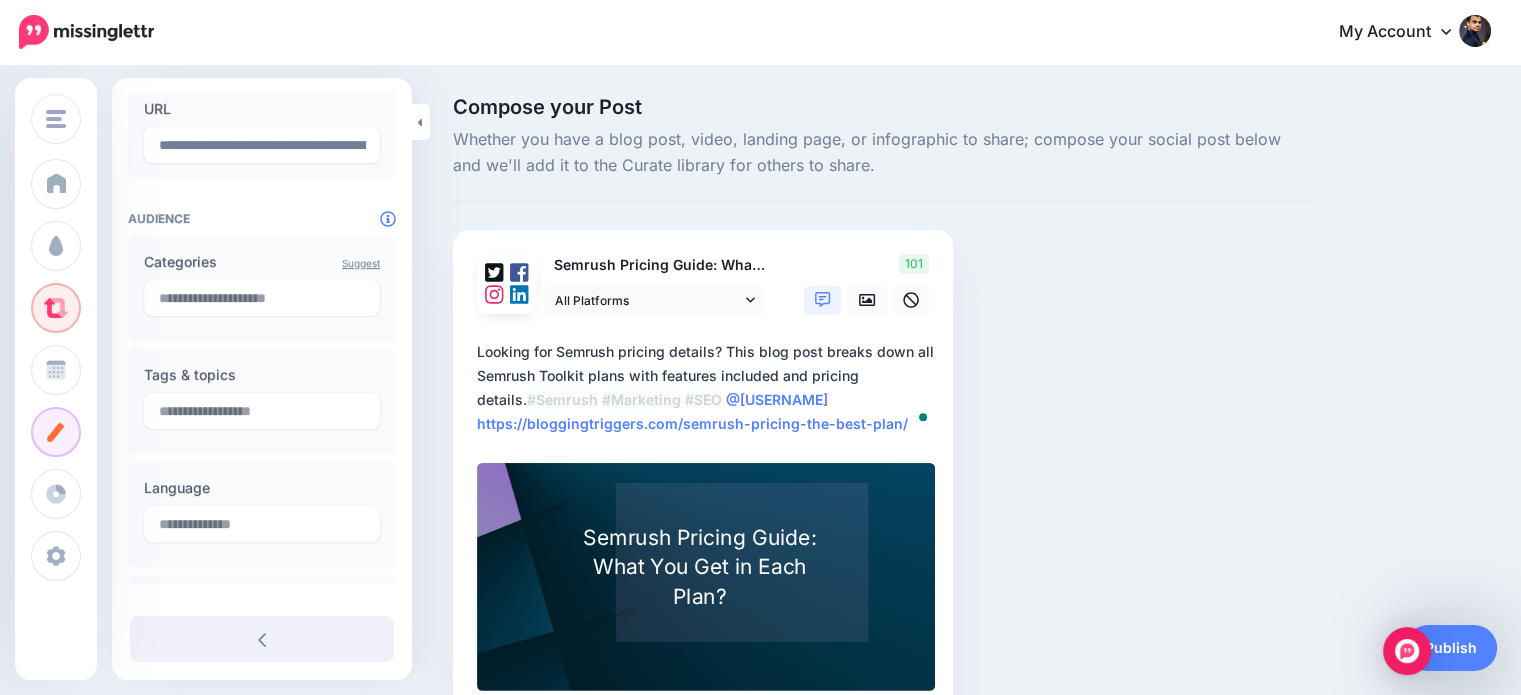 scroll, scrollTop: 321, scrollLeft: 0, axis: vertical 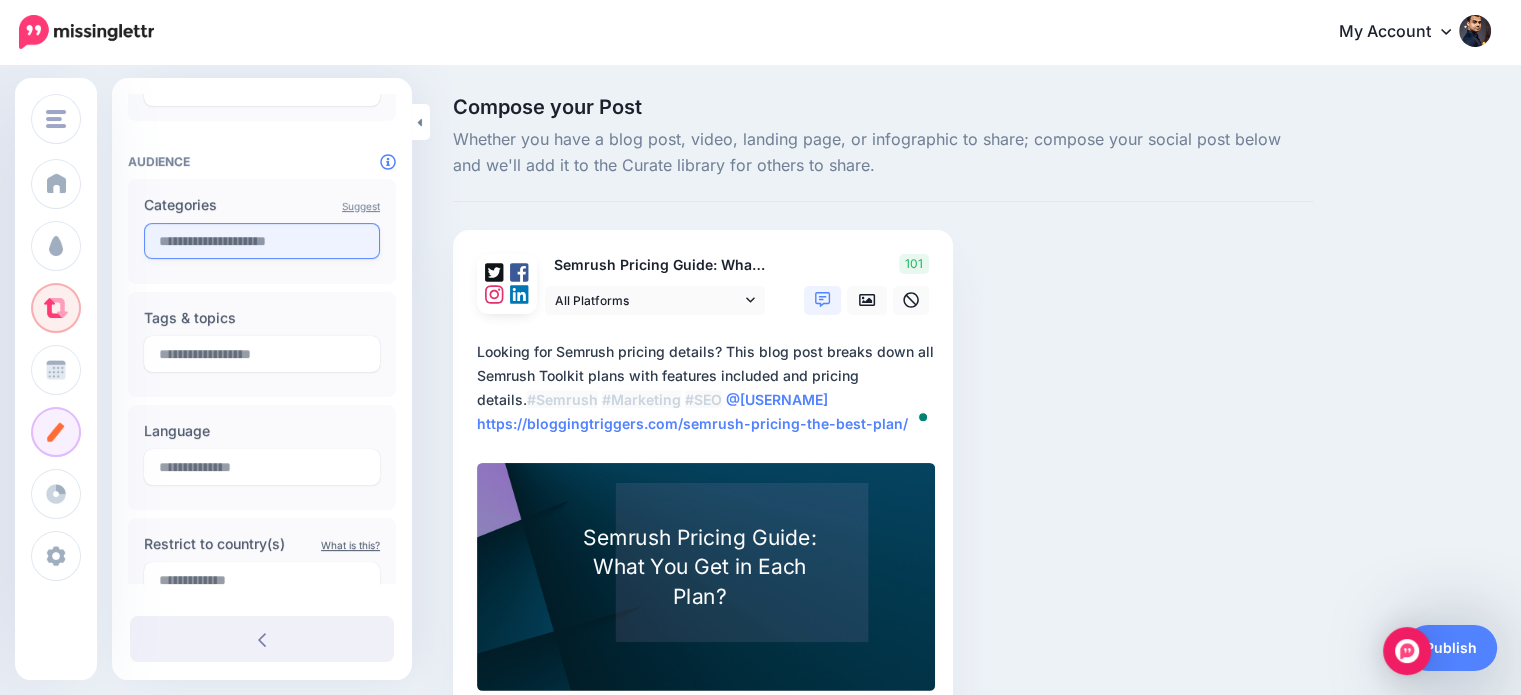 type on "**********" 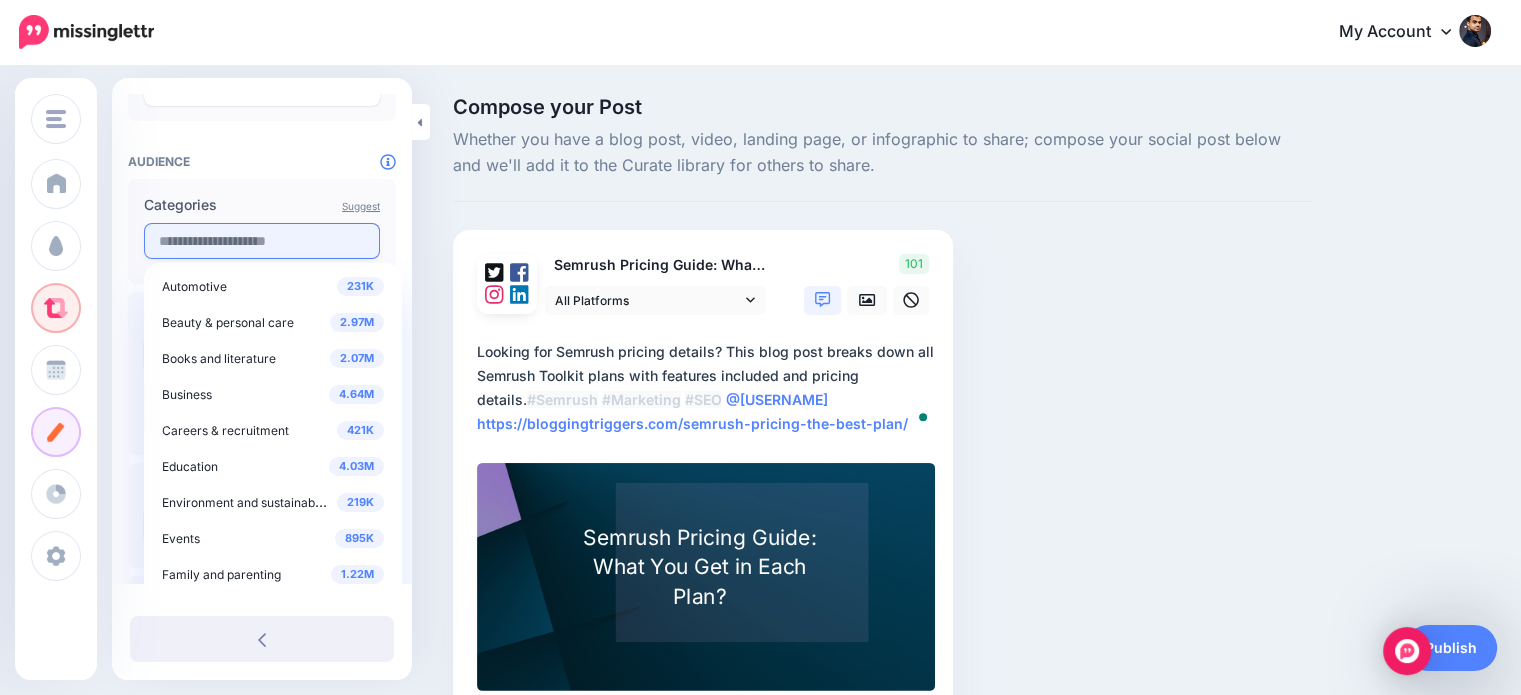 click at bounding box center (262, 241) 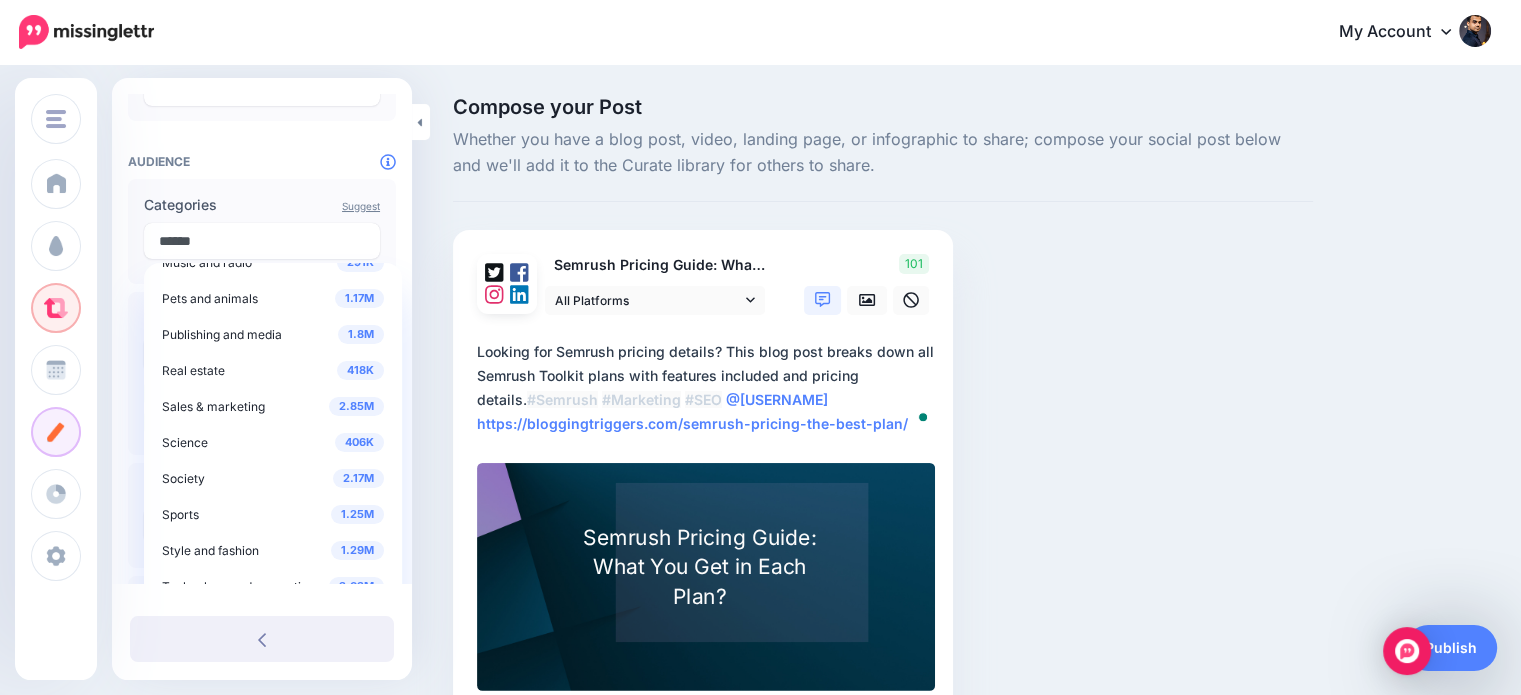 scroll, scrollTop: 710, scrollLeft: 0, axis: vertical 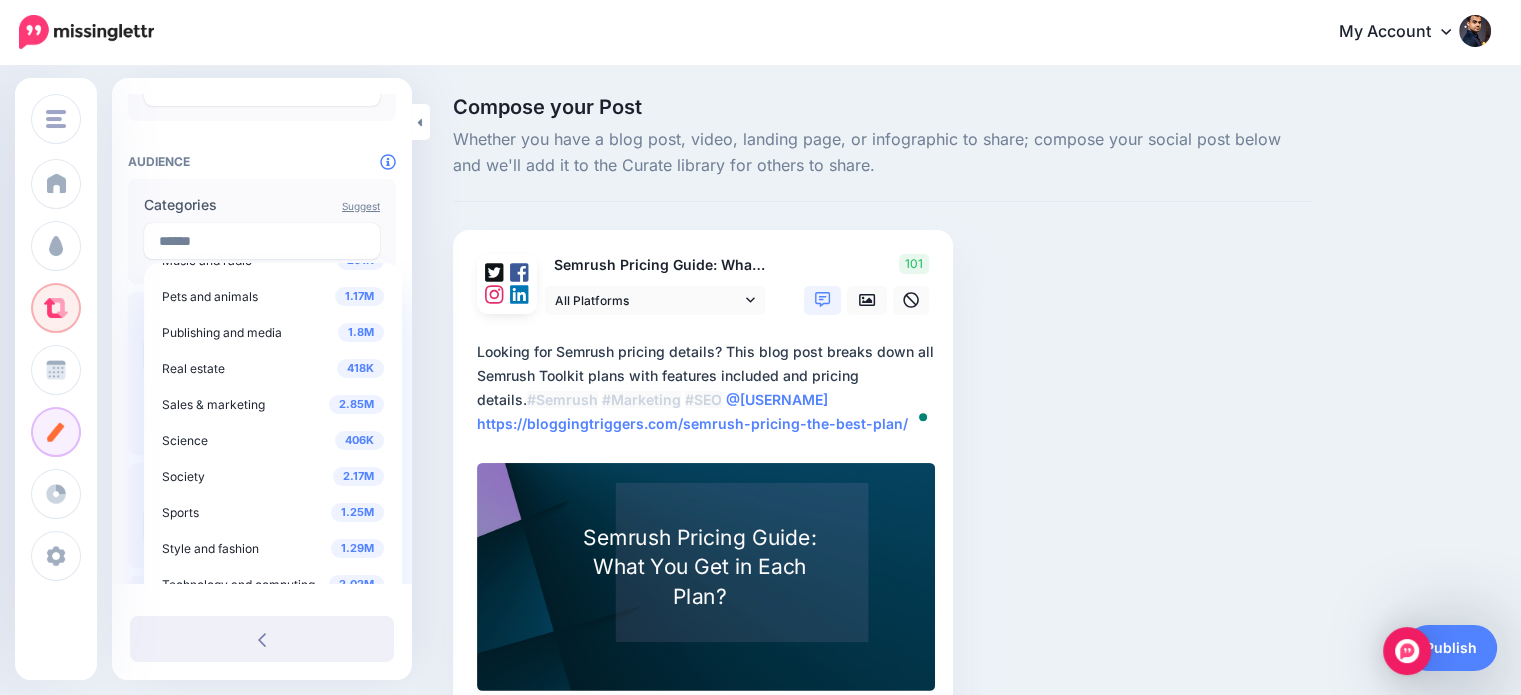 drag, startPoint x: 1180, startPoint y: 299, endPoint x: 1129, endPoint y: 306, distance: 51.47815 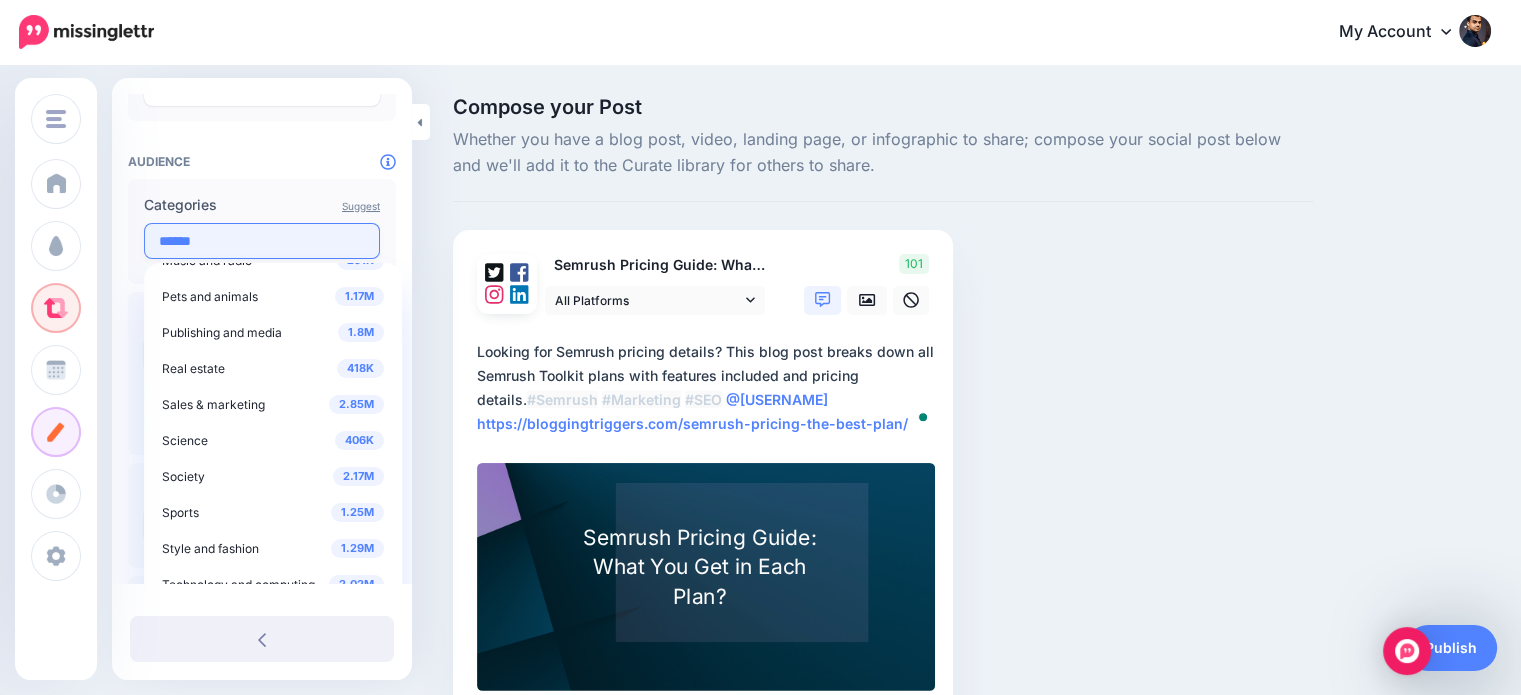 click on "******" at bounding box center [262, 241] 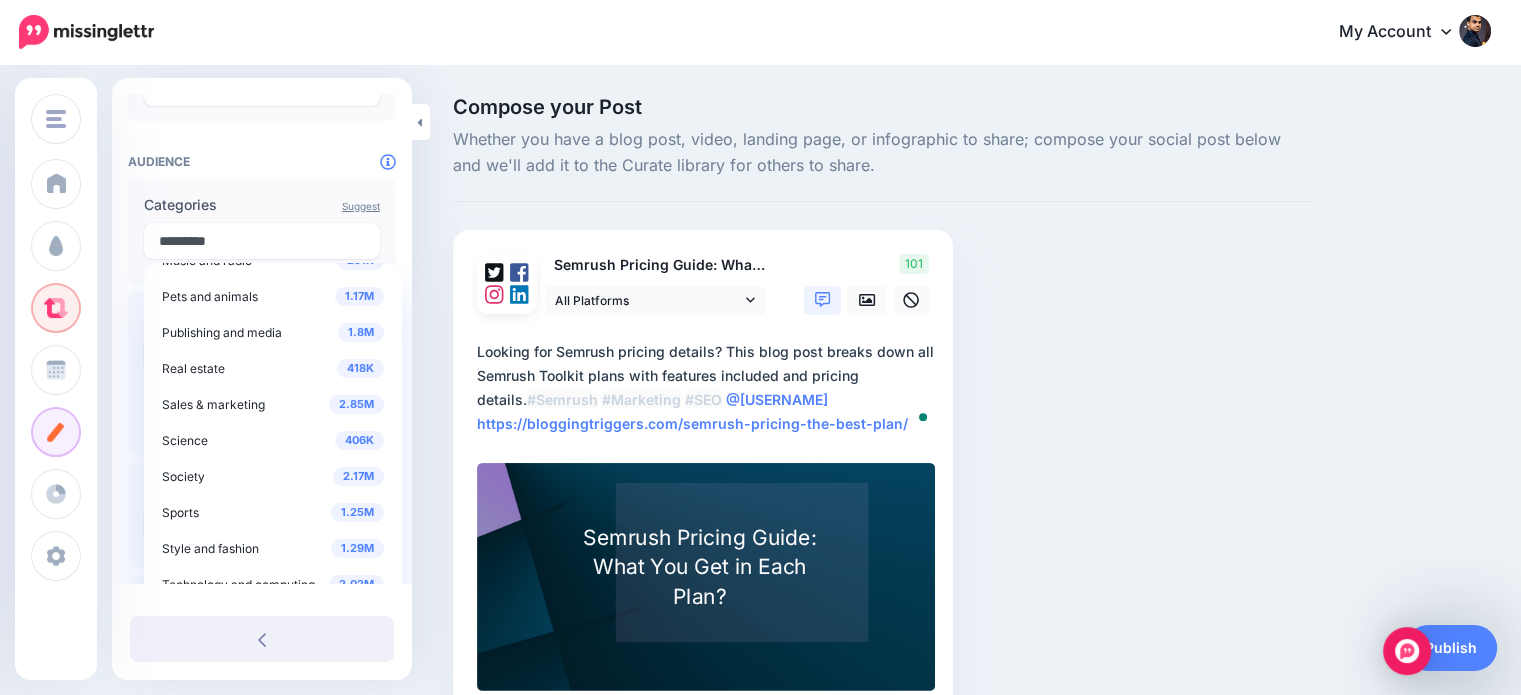 scroll, scrollTop: 812, scrollLeft: 0, axis: vertical 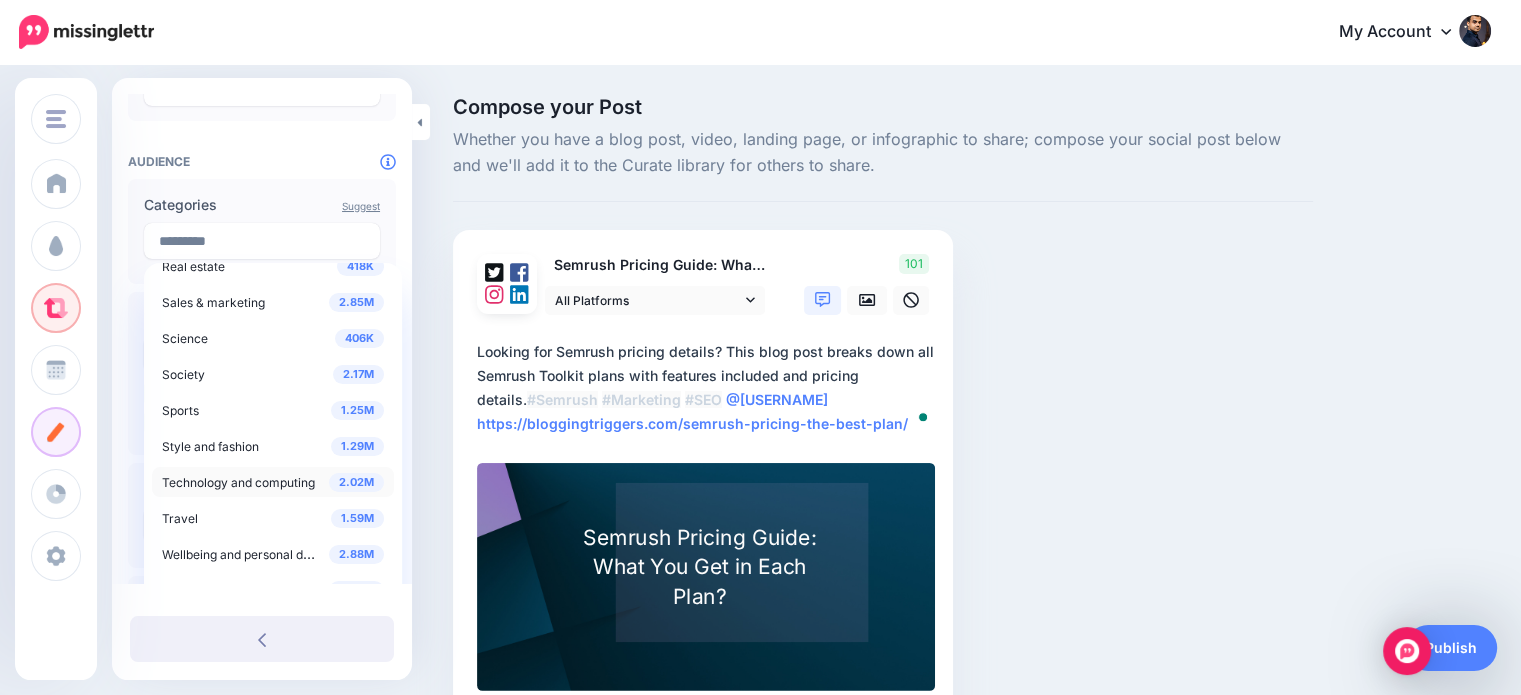 click on "2.02M" at bounding box center (356, 482) 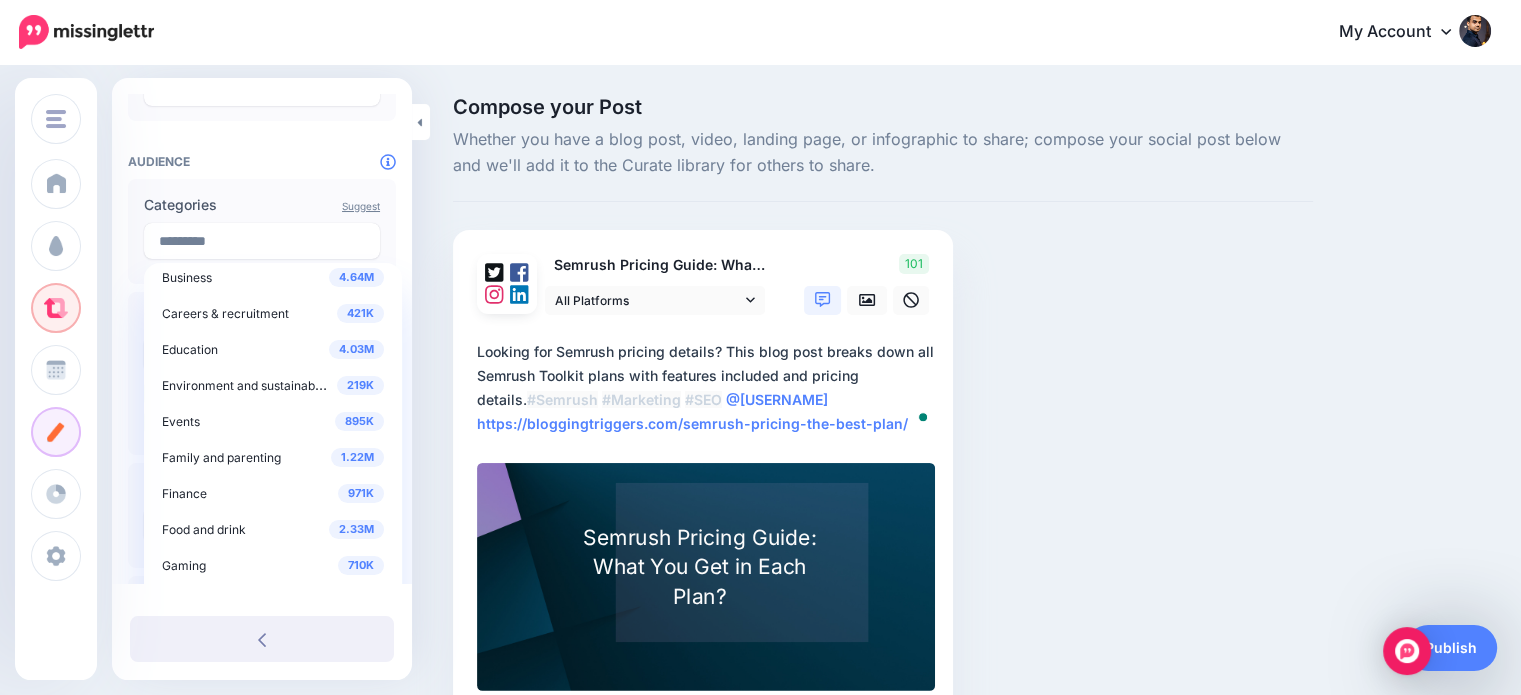 scroll, scrollTop: 74, scrollLeft: 0, axis: vertical 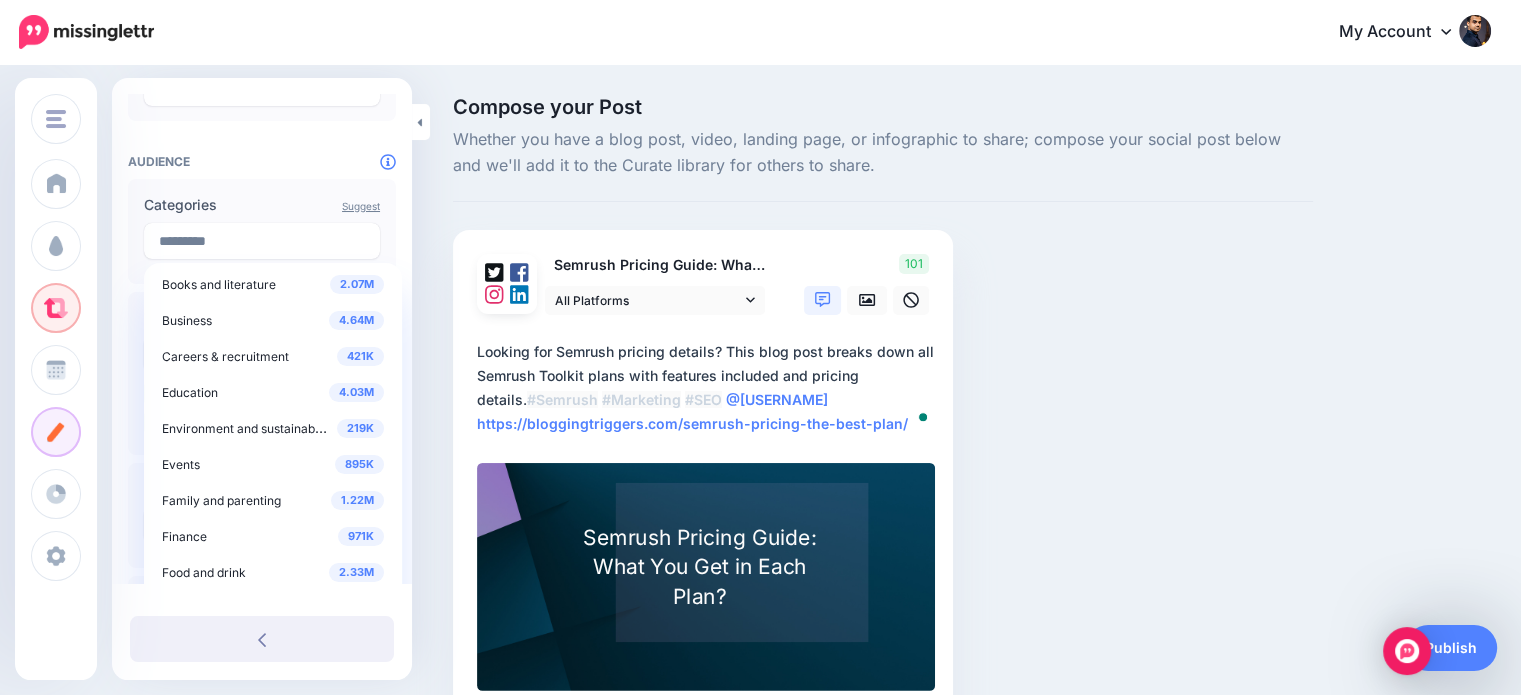 click on "Compose your Post
Whether you have a blog post, video, landing page, or infographic to share; compose your social post below and we'll add it to the Curate library for others to share.
Semrush Pricing Guide: What You Get in Each Plan?" at bounding box center [760, 436] 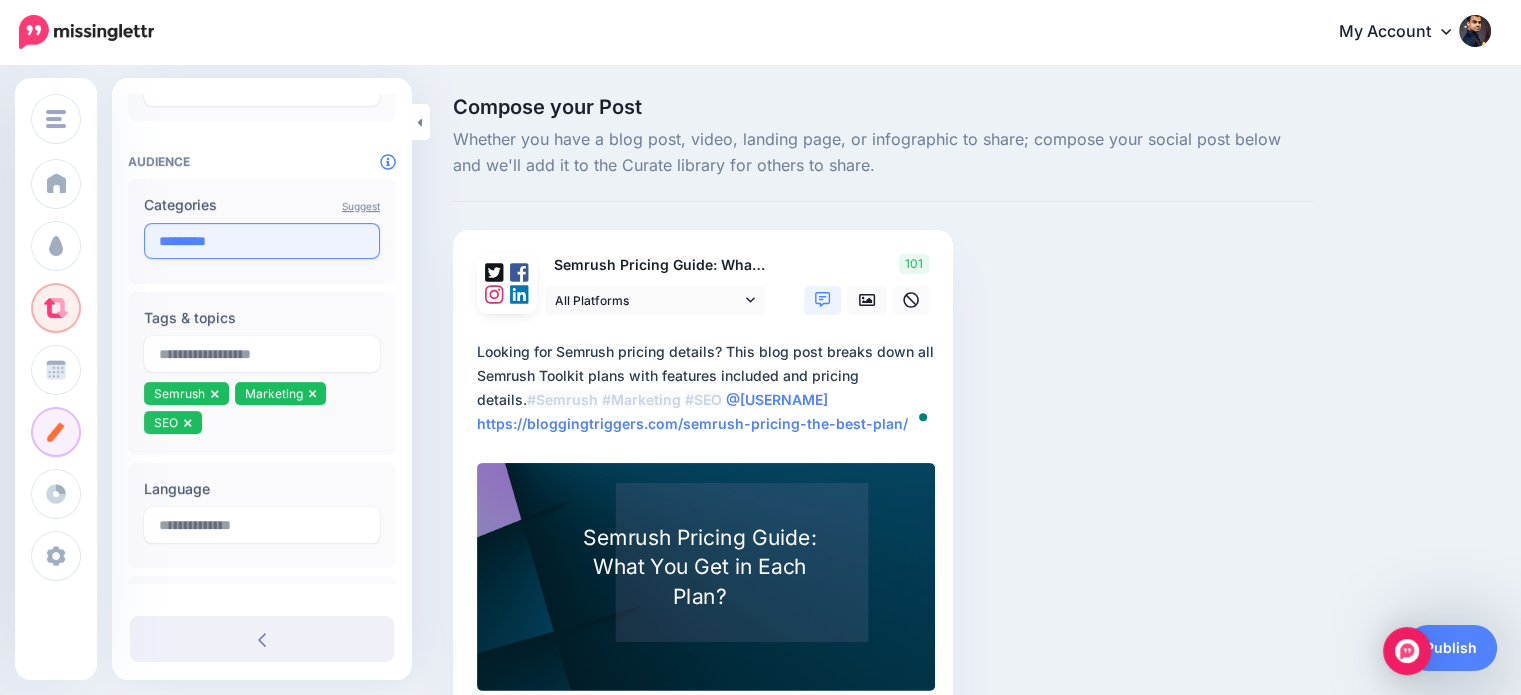 click on "*********" at bounding box center [262, 241] 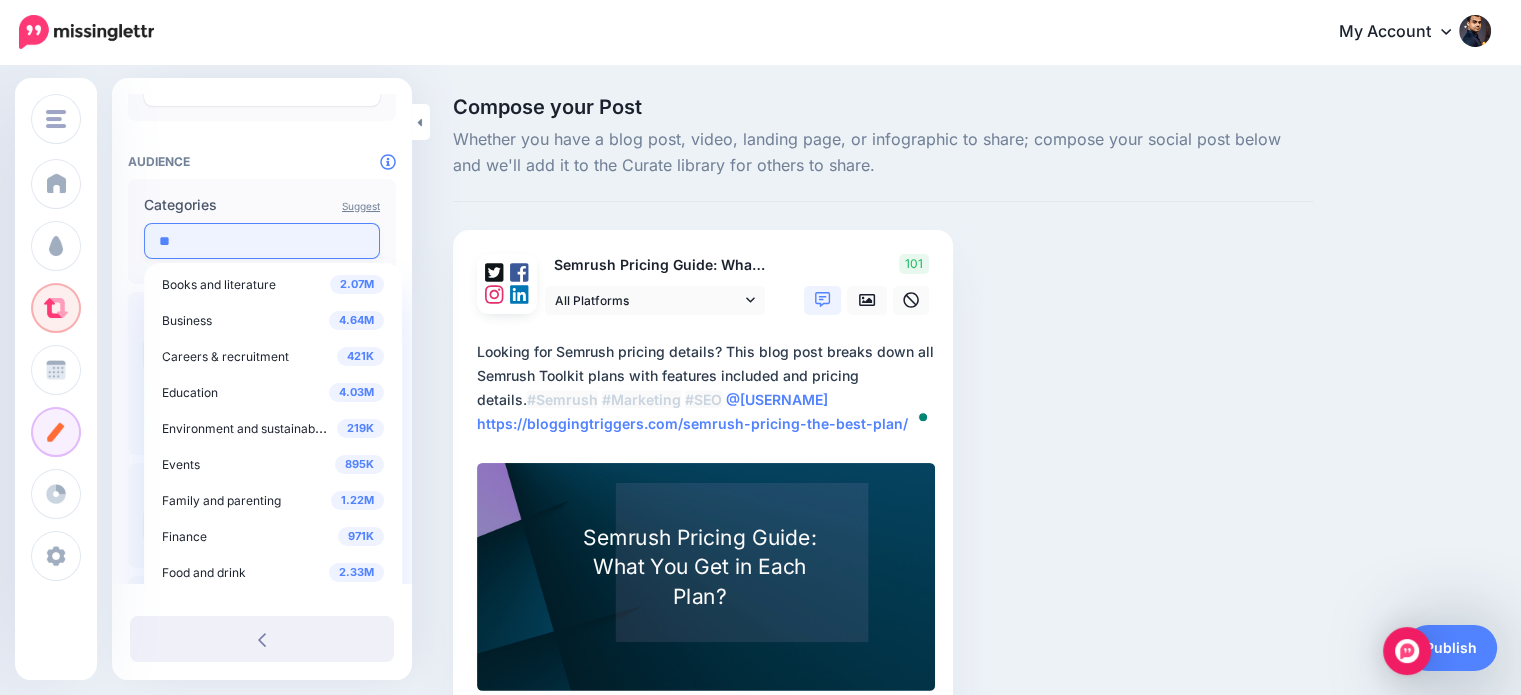 type on "*" 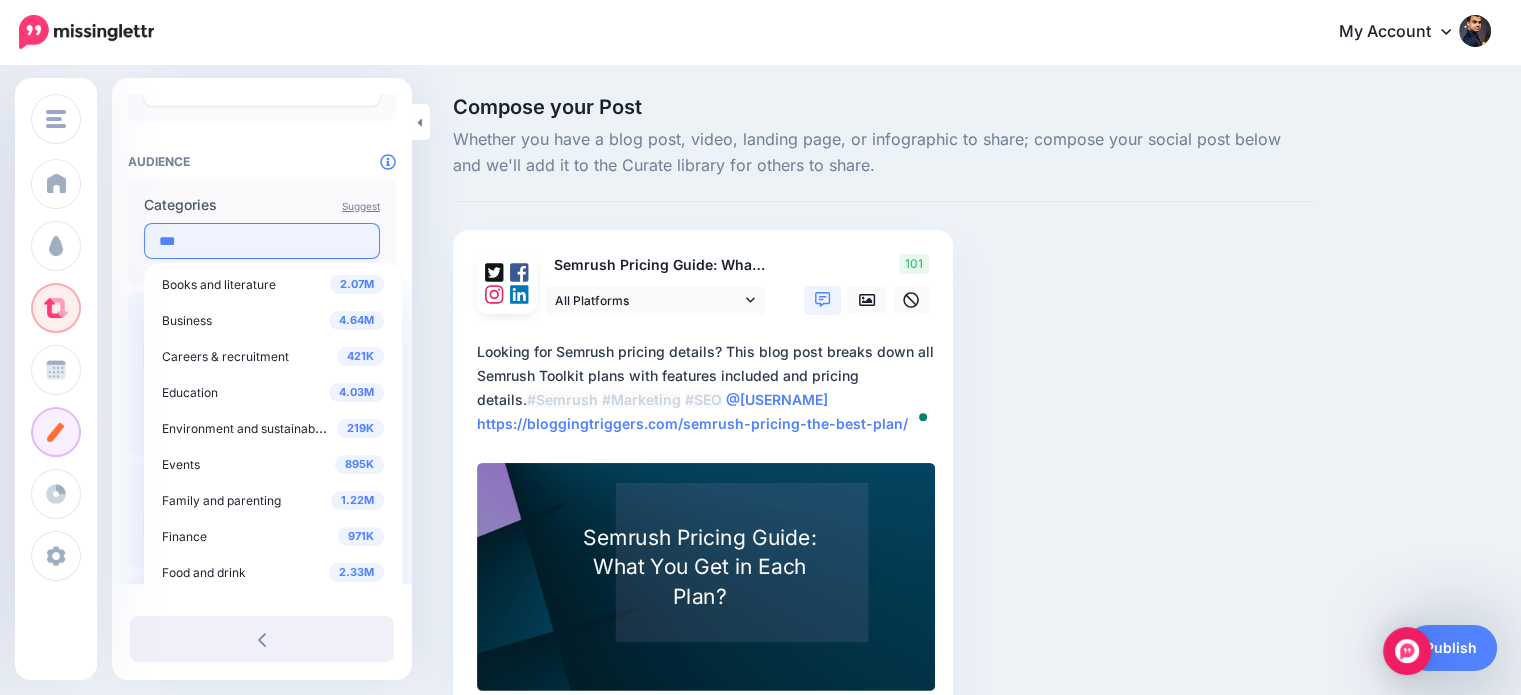 click on "***" at bounding box center (262, 241) 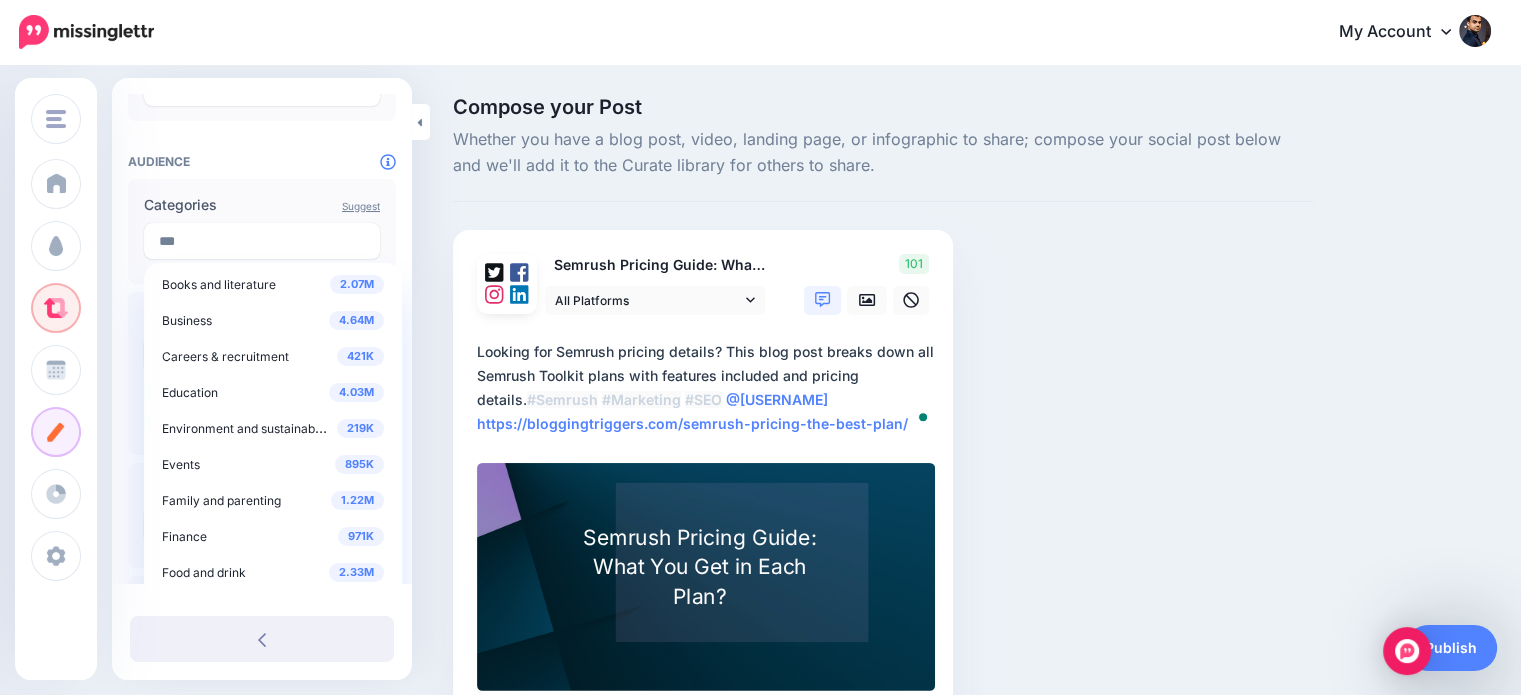 click on "Suggest" at bounding box center [361, 206] 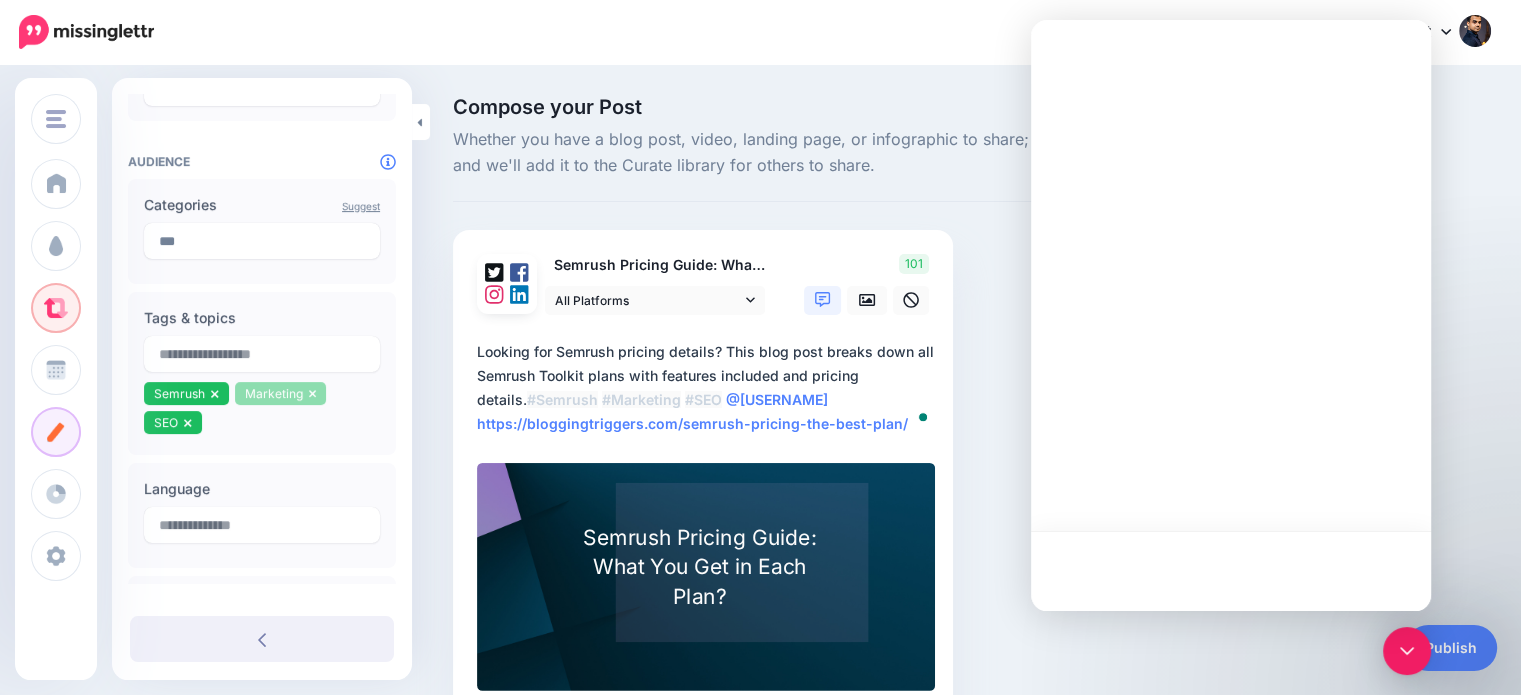 click on "Marketing" at bounding box center (274, 393) 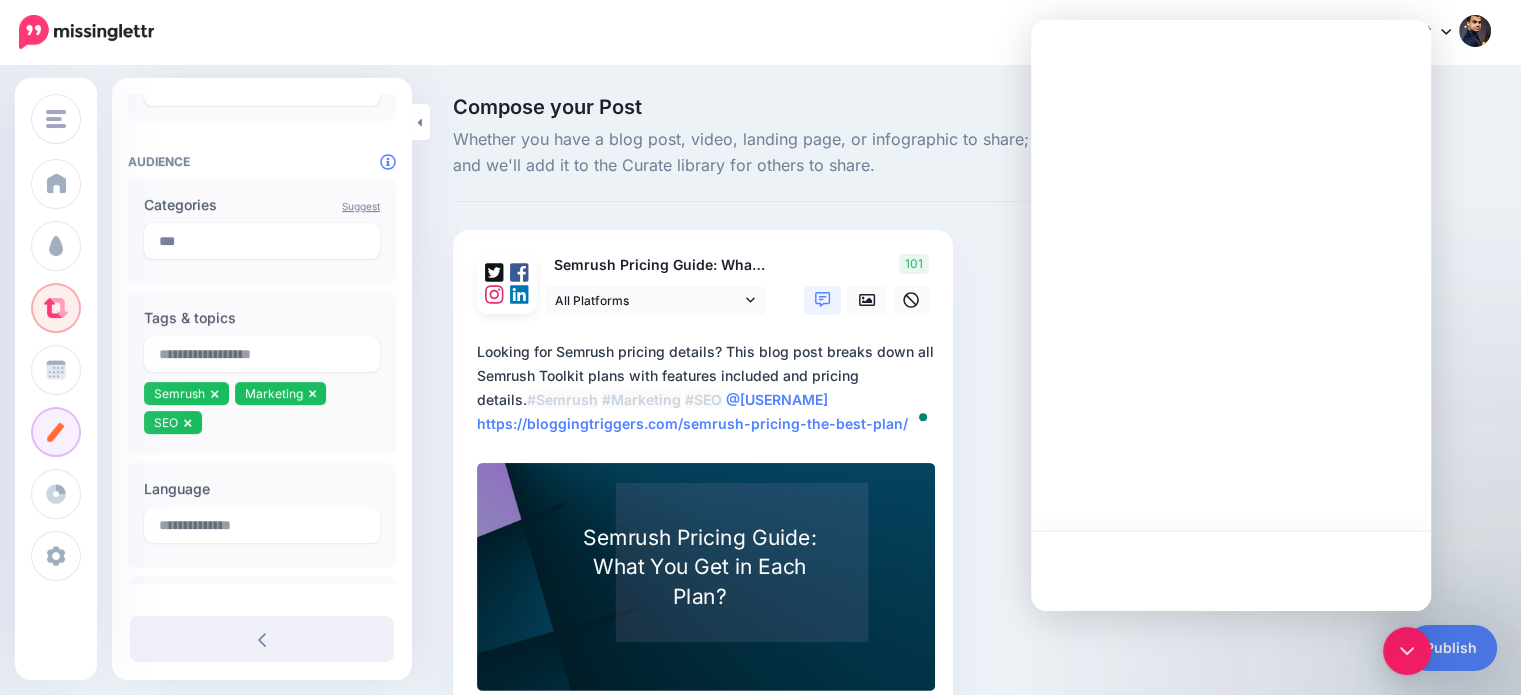 click on "**********" at bounding box center (707, 388) 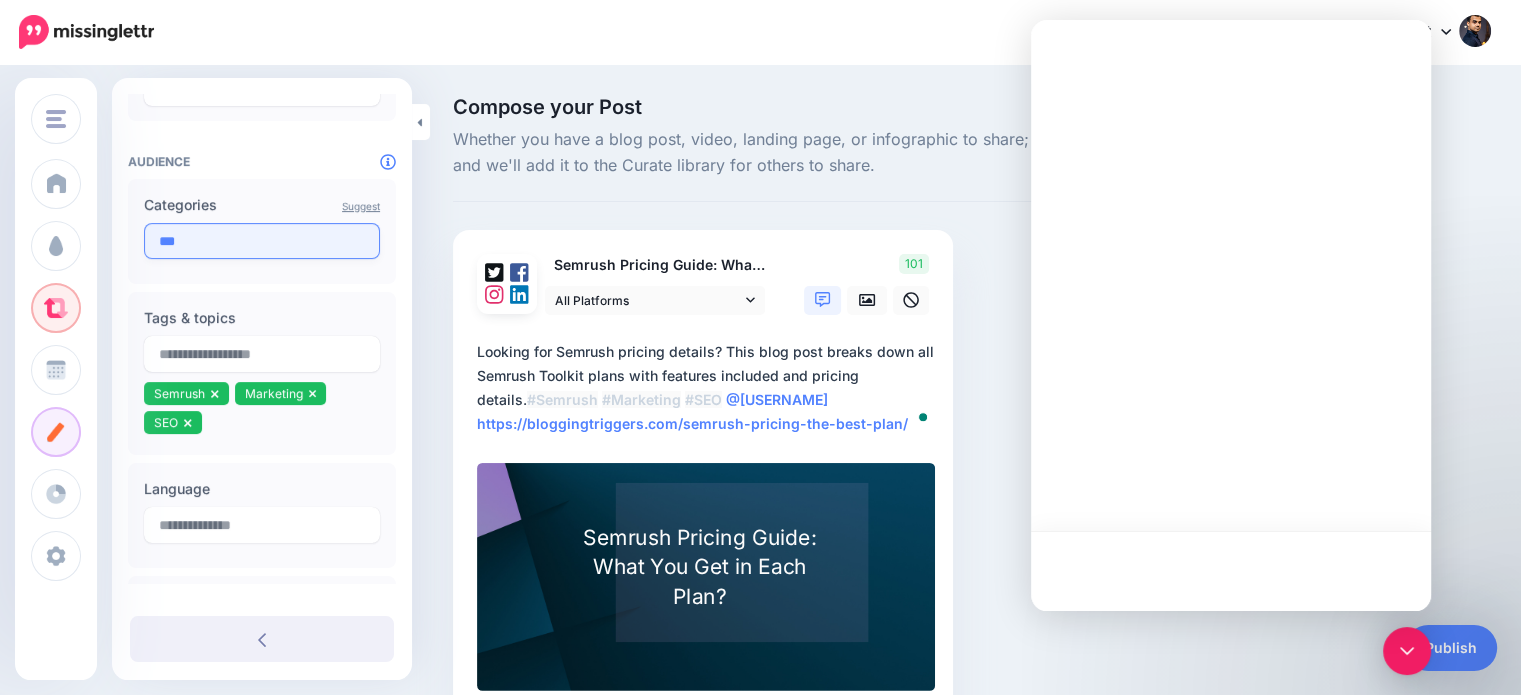 click on "***" at bounding box center (262, 241) 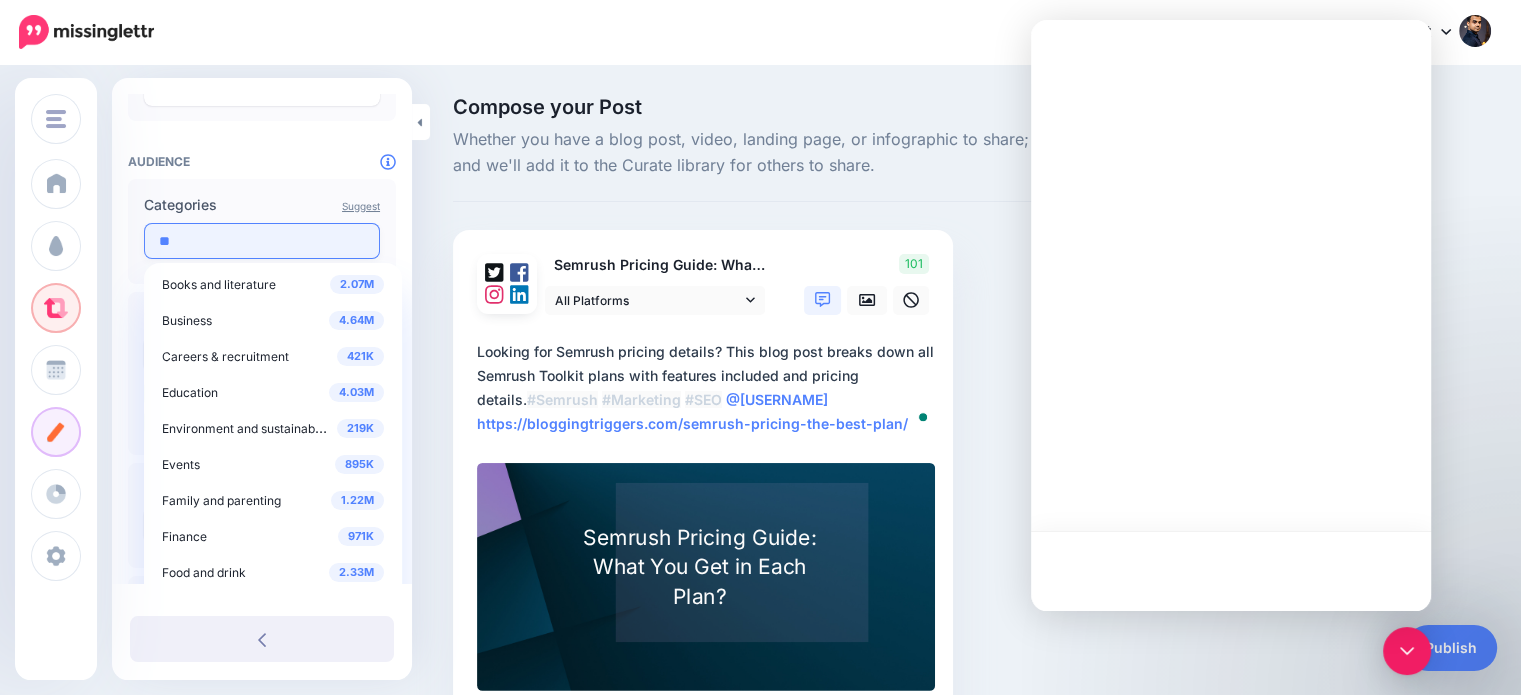 type on "***" 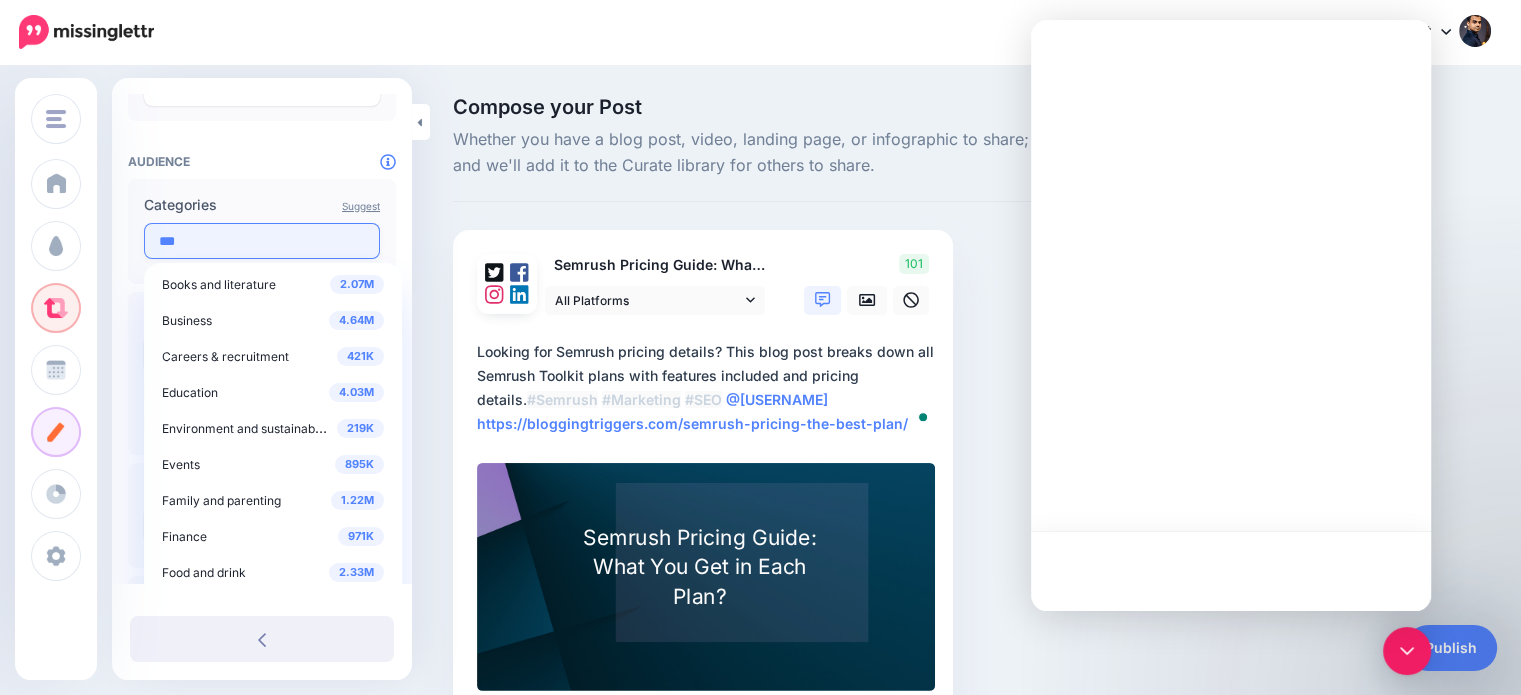 scroll, scrollTop: 0, scrollLeft: 0, axis: both 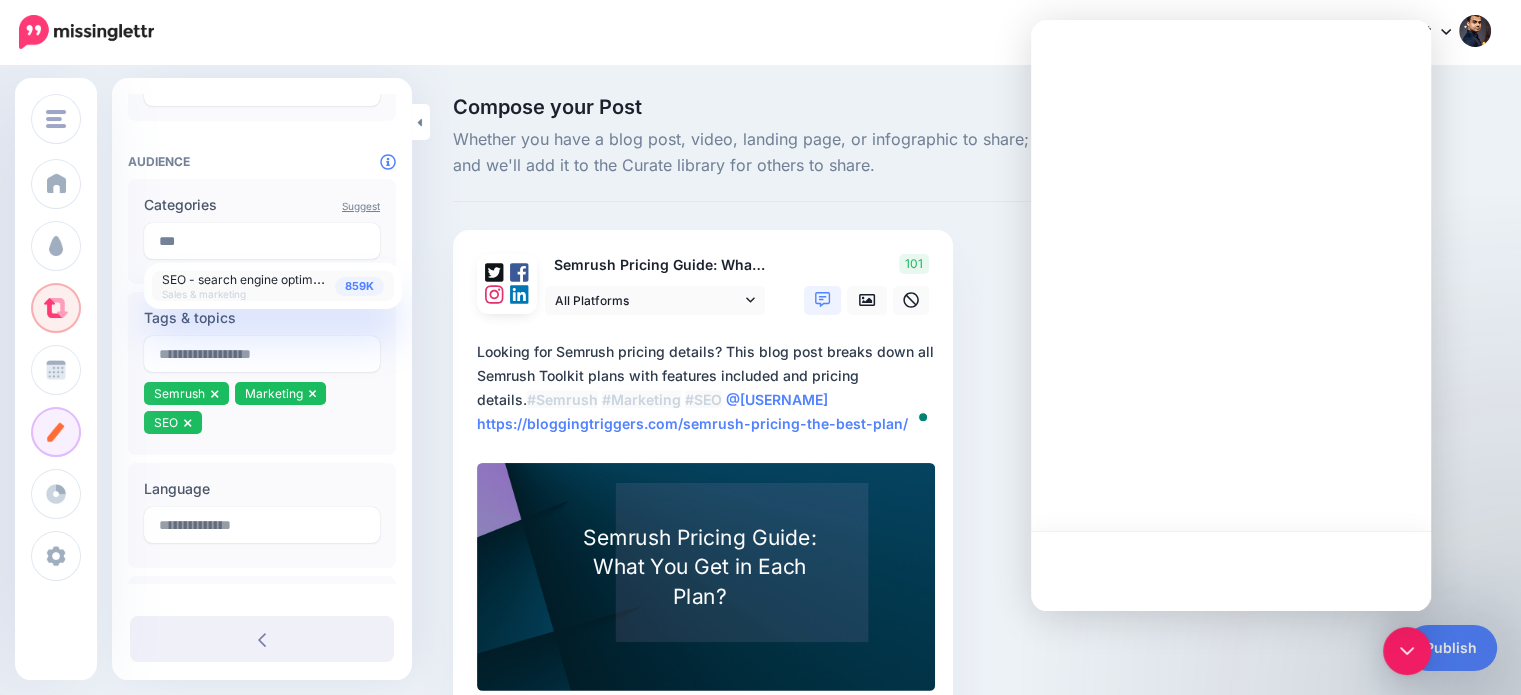 click on "SEO - search engine optimization" at bounding box center [256, 278] 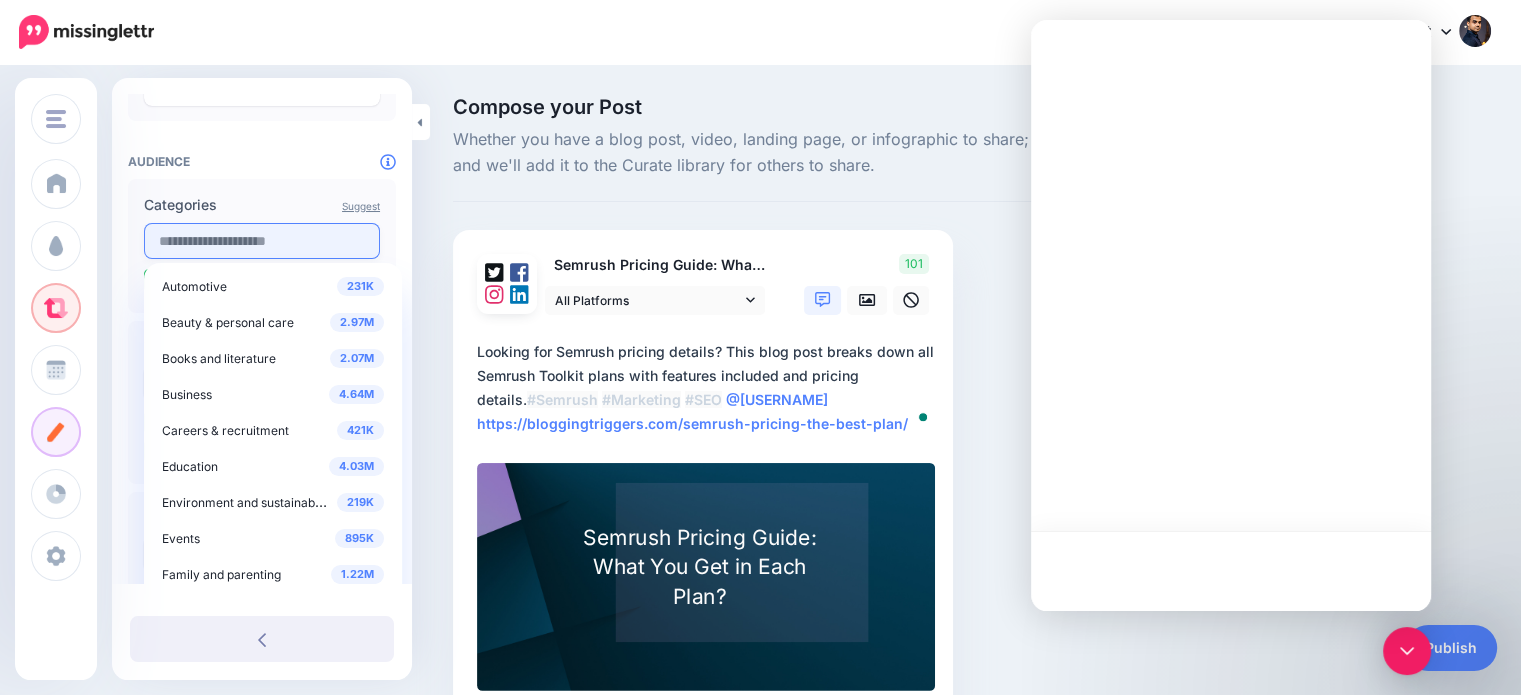 click at bounding box center (262, 241) 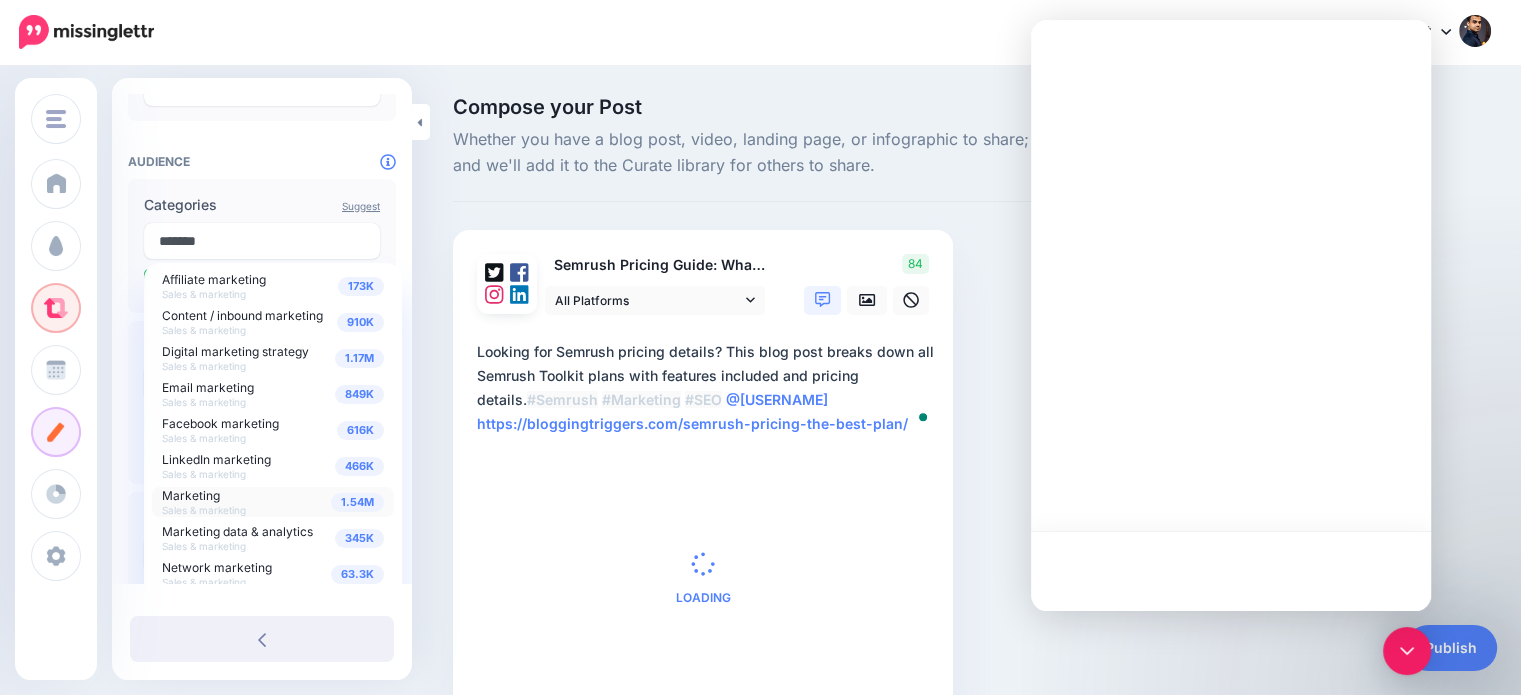 type on "*******" 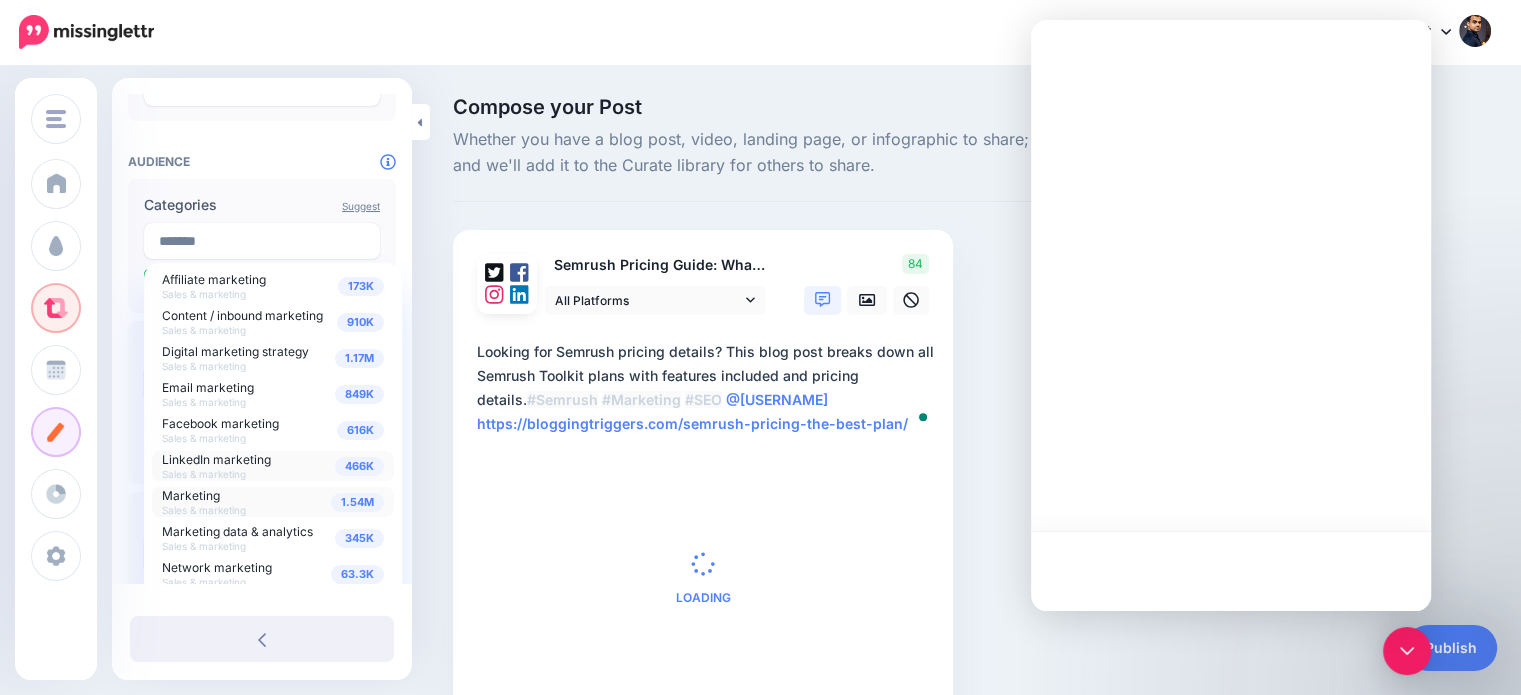 drag, startPoint x: 199, startPoint y: 496, endPoint x: 207, endPoint y: 478, distance: 19.697716 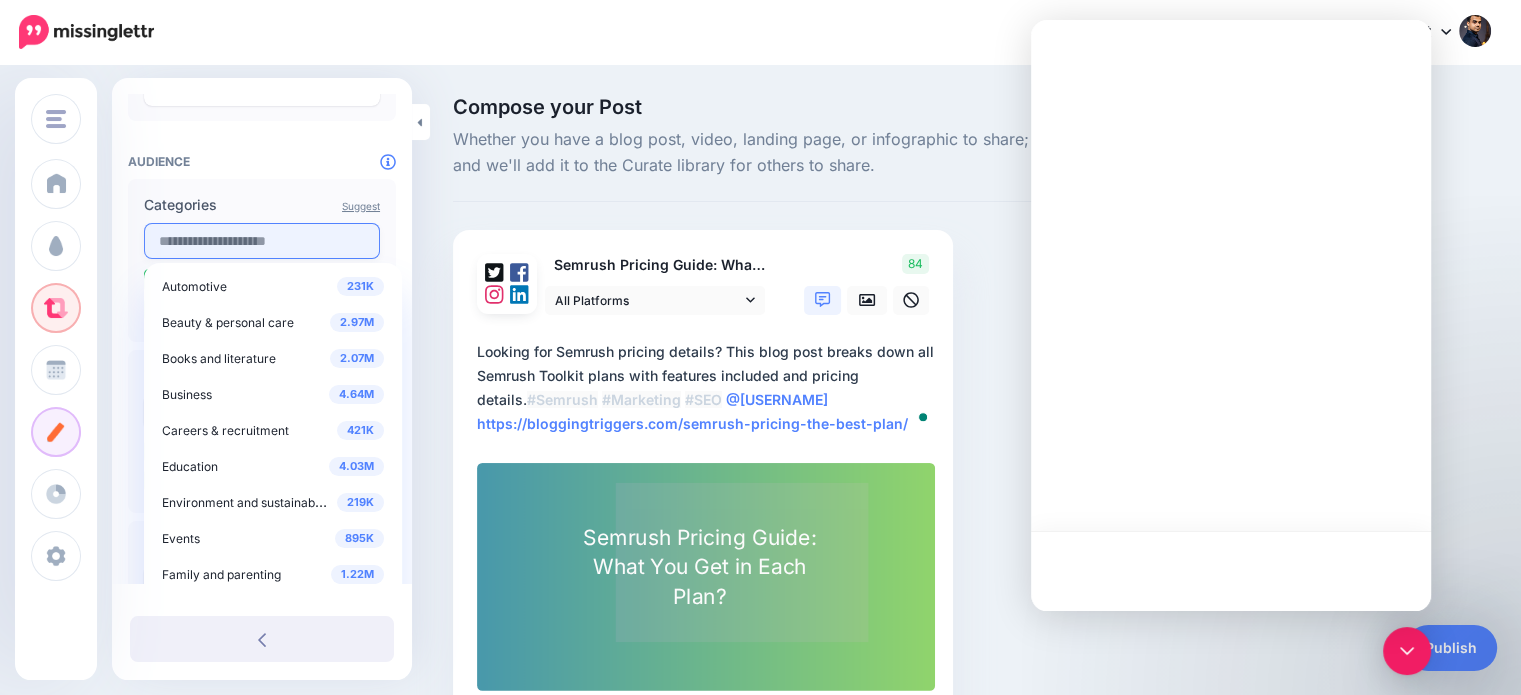 click at bounding box center [262, 241] 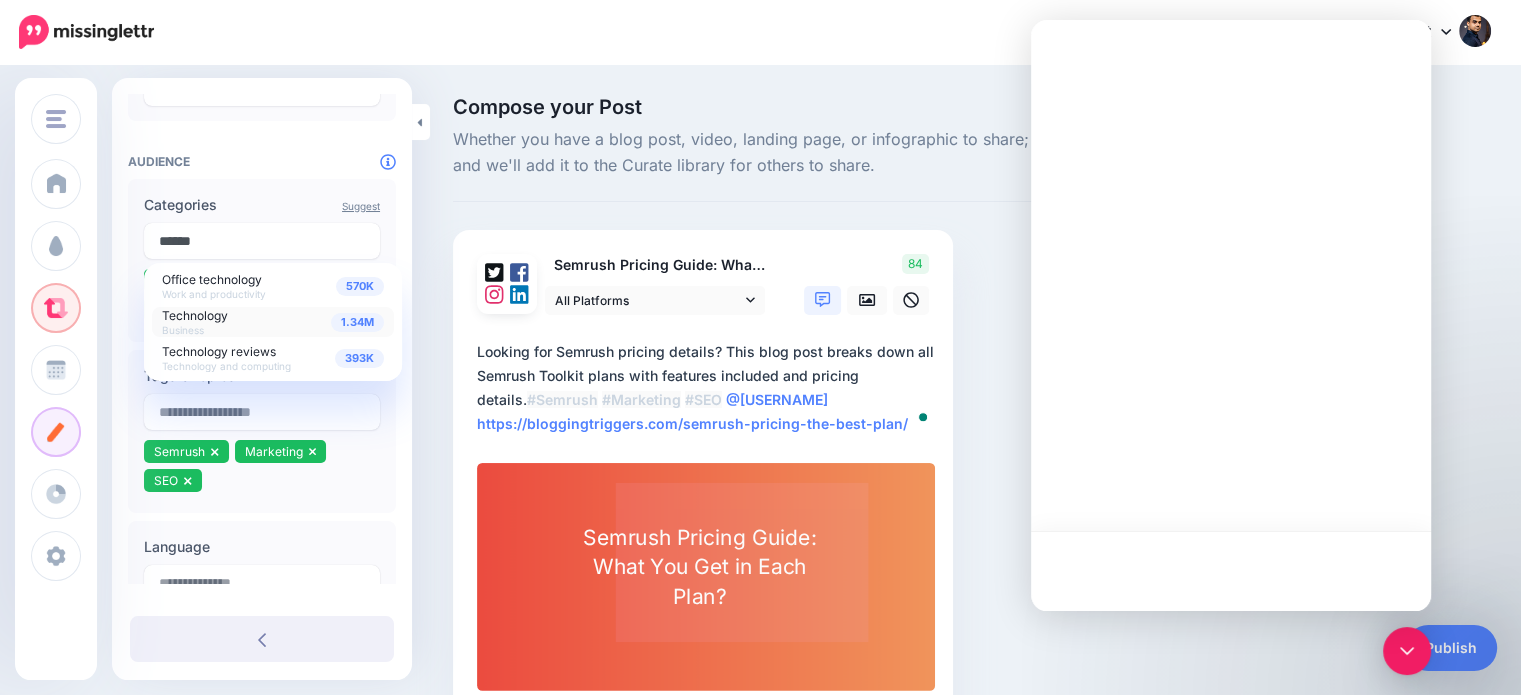 type on "******" 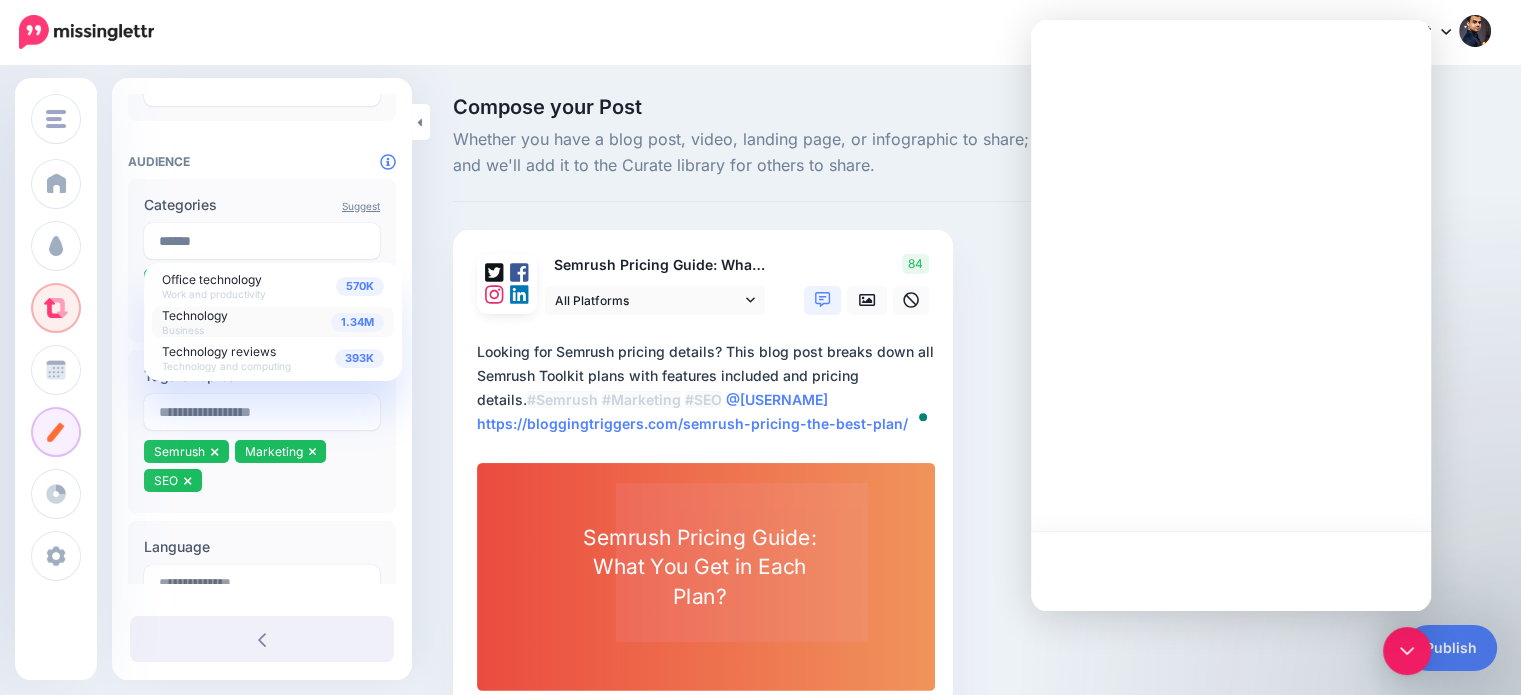 click on "1.34M
Technology
Business" at bounding box center (273, 322) 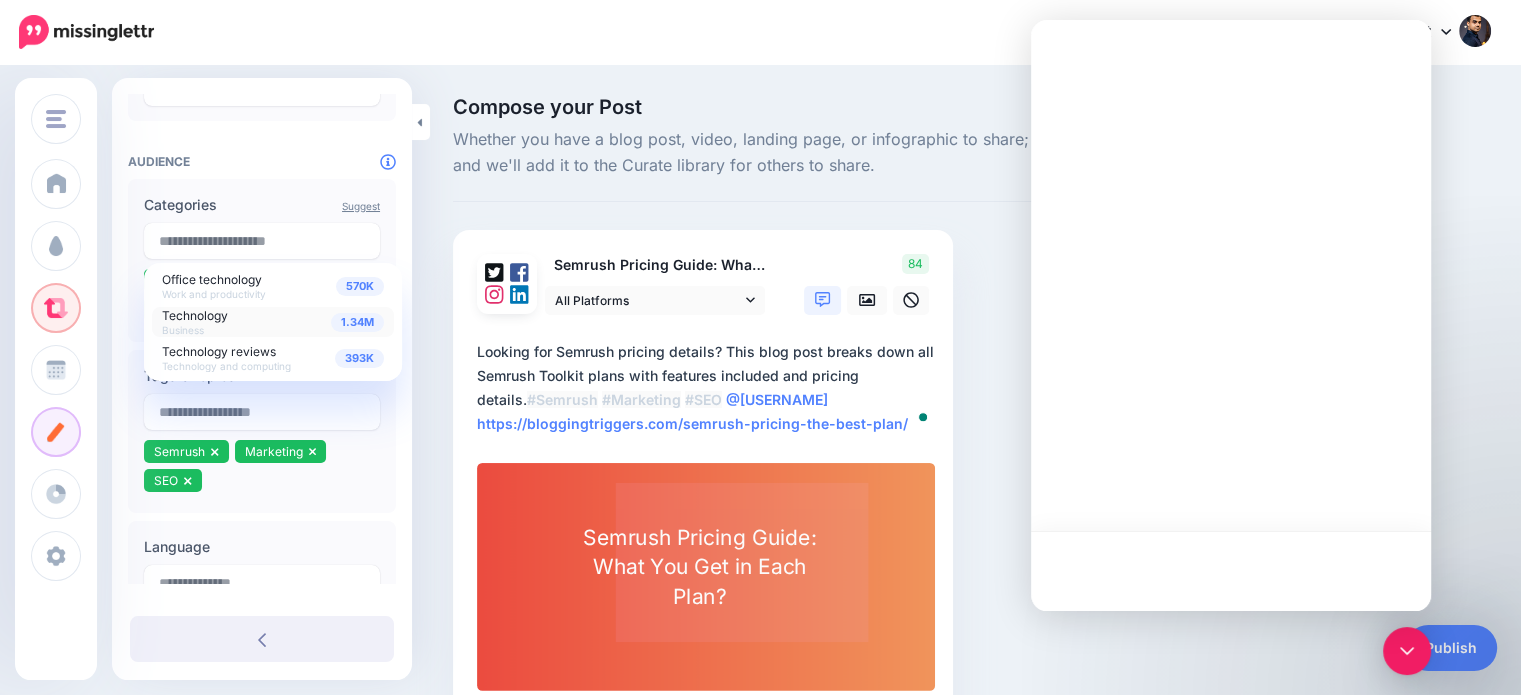 click on "Compose your Post
Whether you have a blog post, video, landing page, or infographic to share; compose your social post below and we'll add it to the Curate library for others to share.
Semrush Pricing Guide: What You Get in Each Plan?" at bounding box center [883, 436] 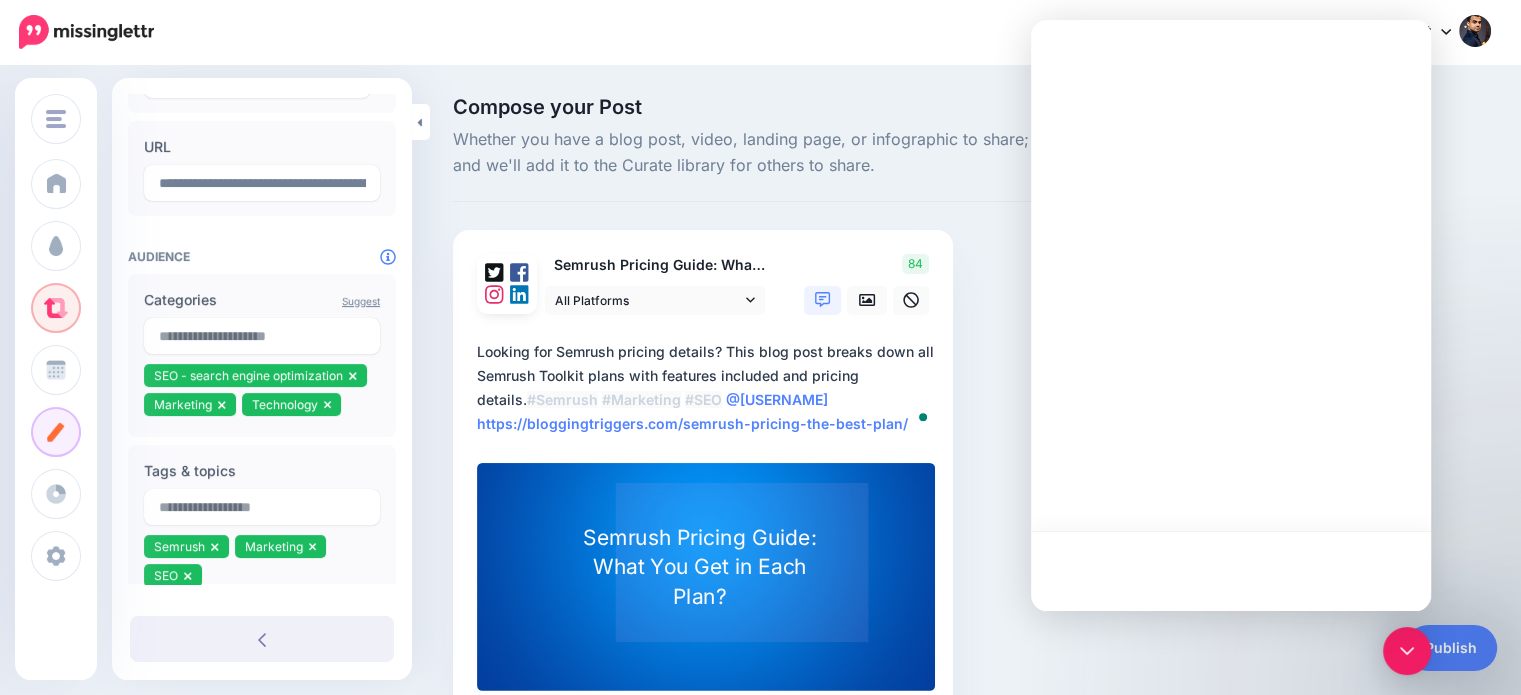 scroll, scrollTop: 184, scrollLeft: 0, axis: vertical 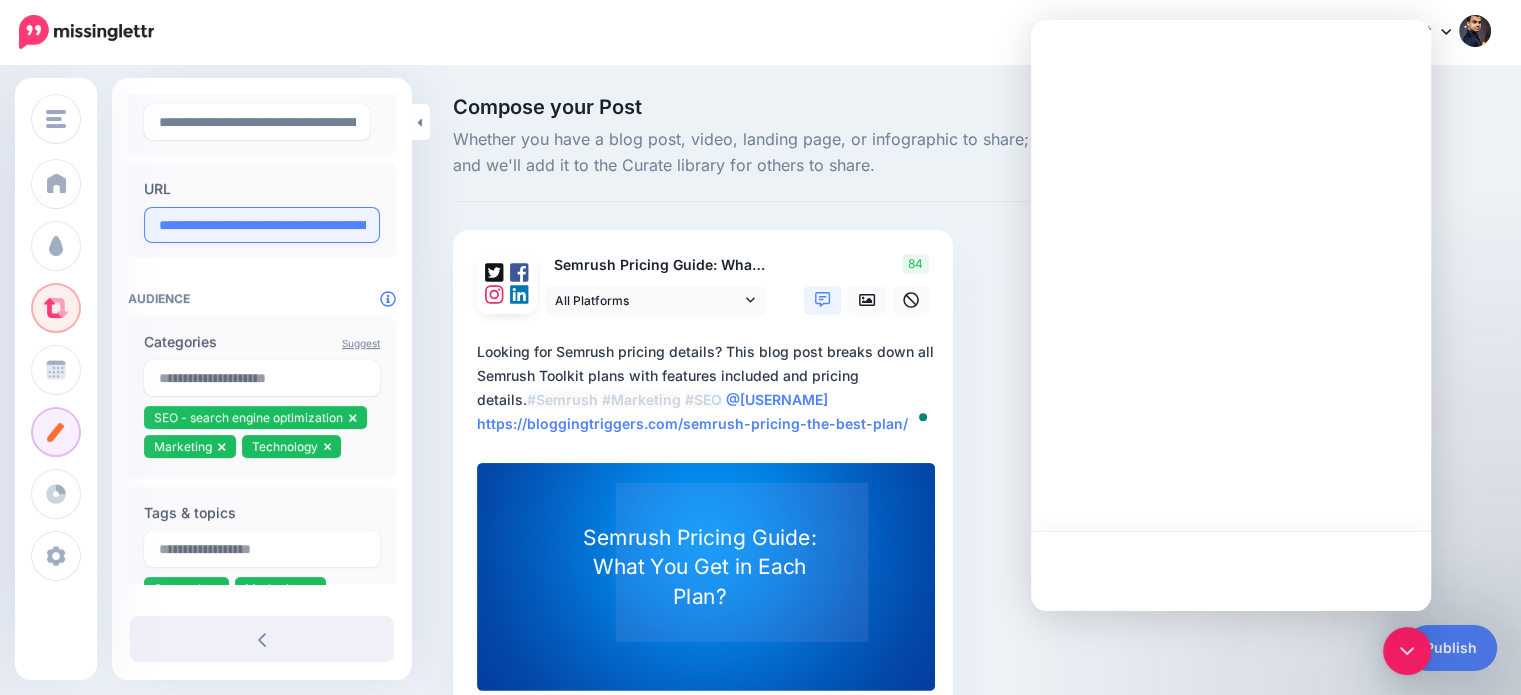 click on "**********" at bounding box center (262, 225) 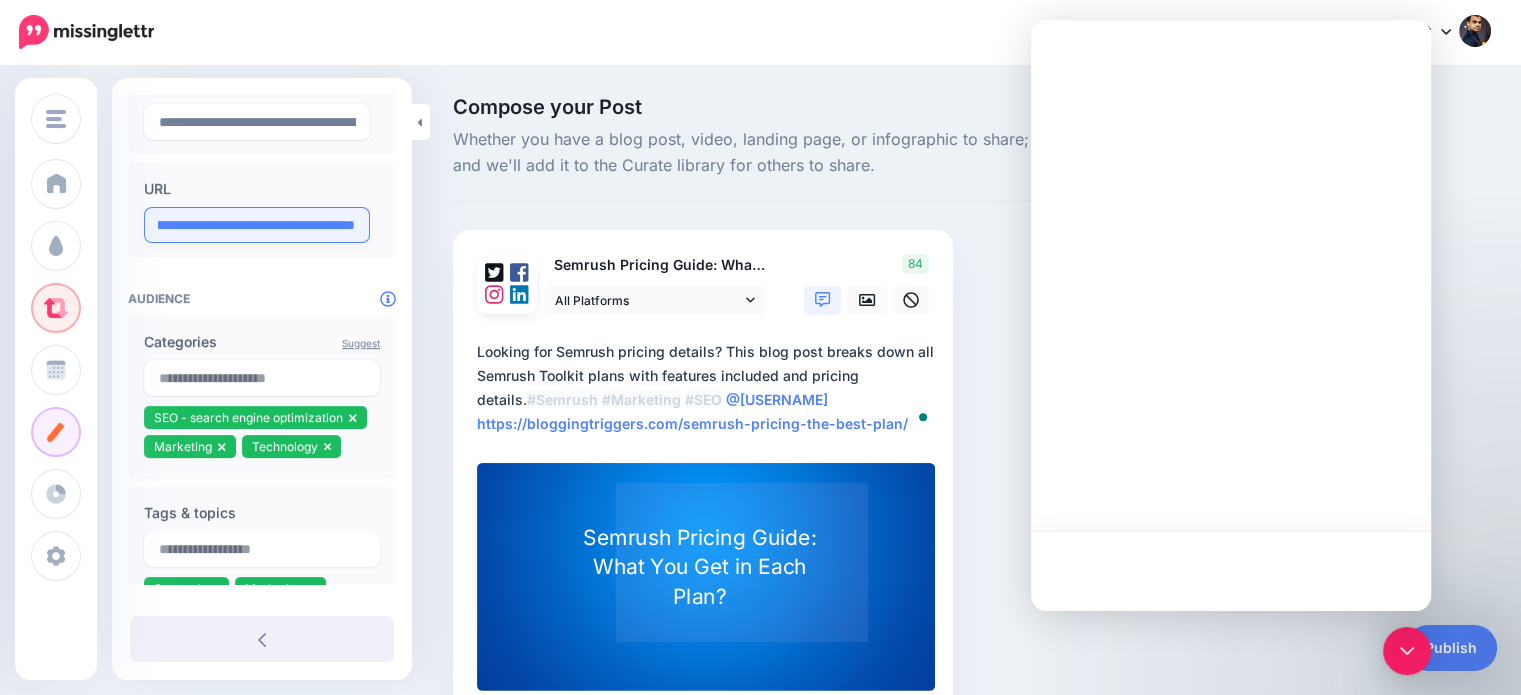 scroll, scrollTop: 0, scrollLeft: 216, axis: horizontal 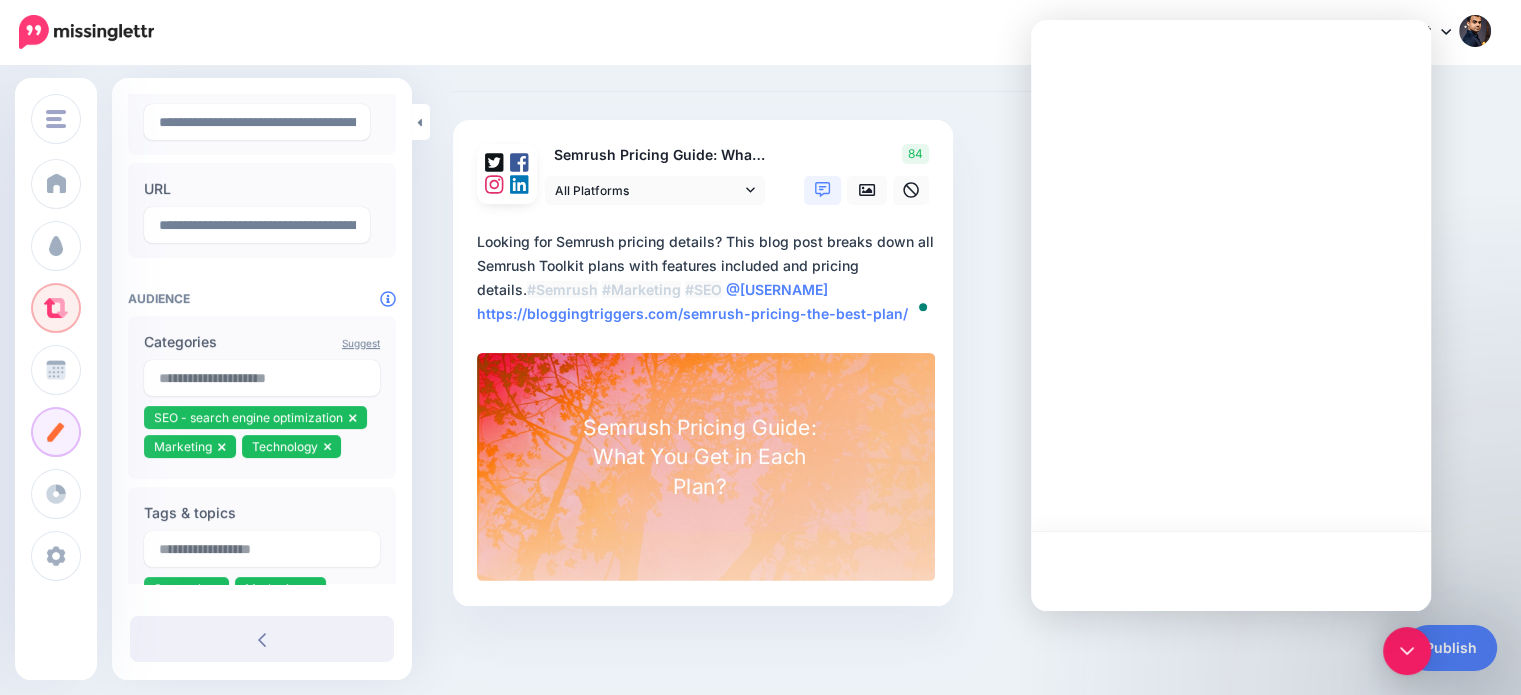 click on "Semrush Pricing Guide: What You Get in Each Plan?" at bounding box center (699, 458) 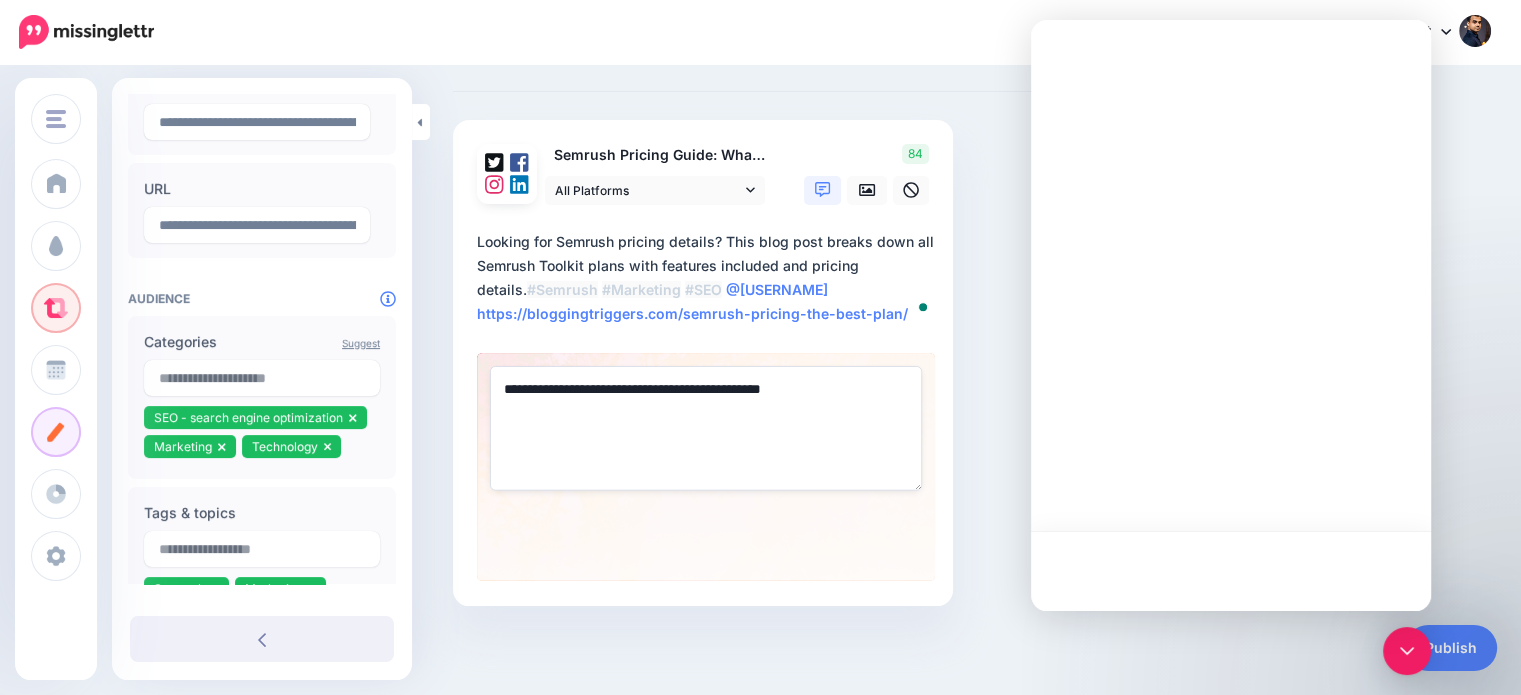 drag, startPoint x: 832, startPoint y: 381, endPoint x: 809, endPoint y: 389, distance: 24.351591 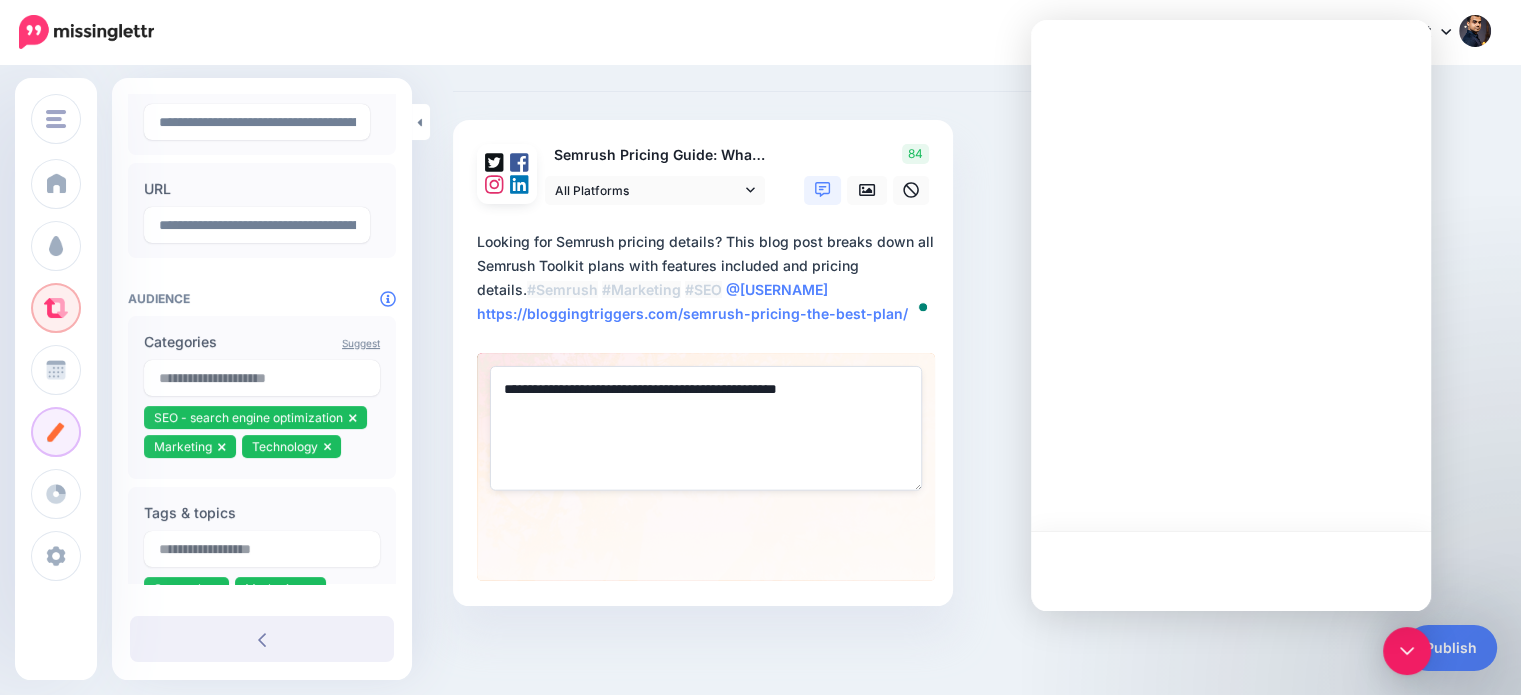 type on "**********" 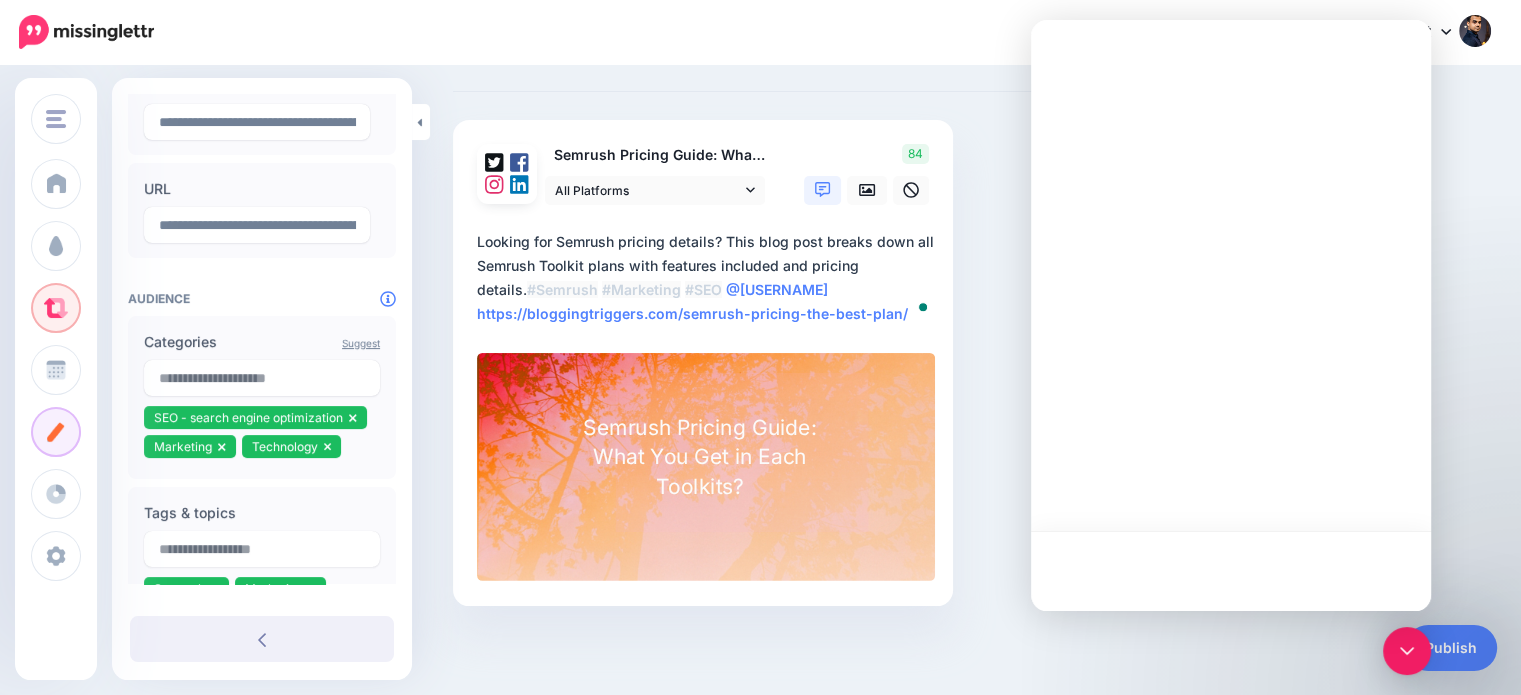 click on "Compose your Post
Whether you have a blog post, video, landing page, or infographic to share; compose your social post below and we'll add it to the Curate library for others to share.
Semrush Pricing Guide: What You Get in Each Plan?" at bounding box center [883, 326] 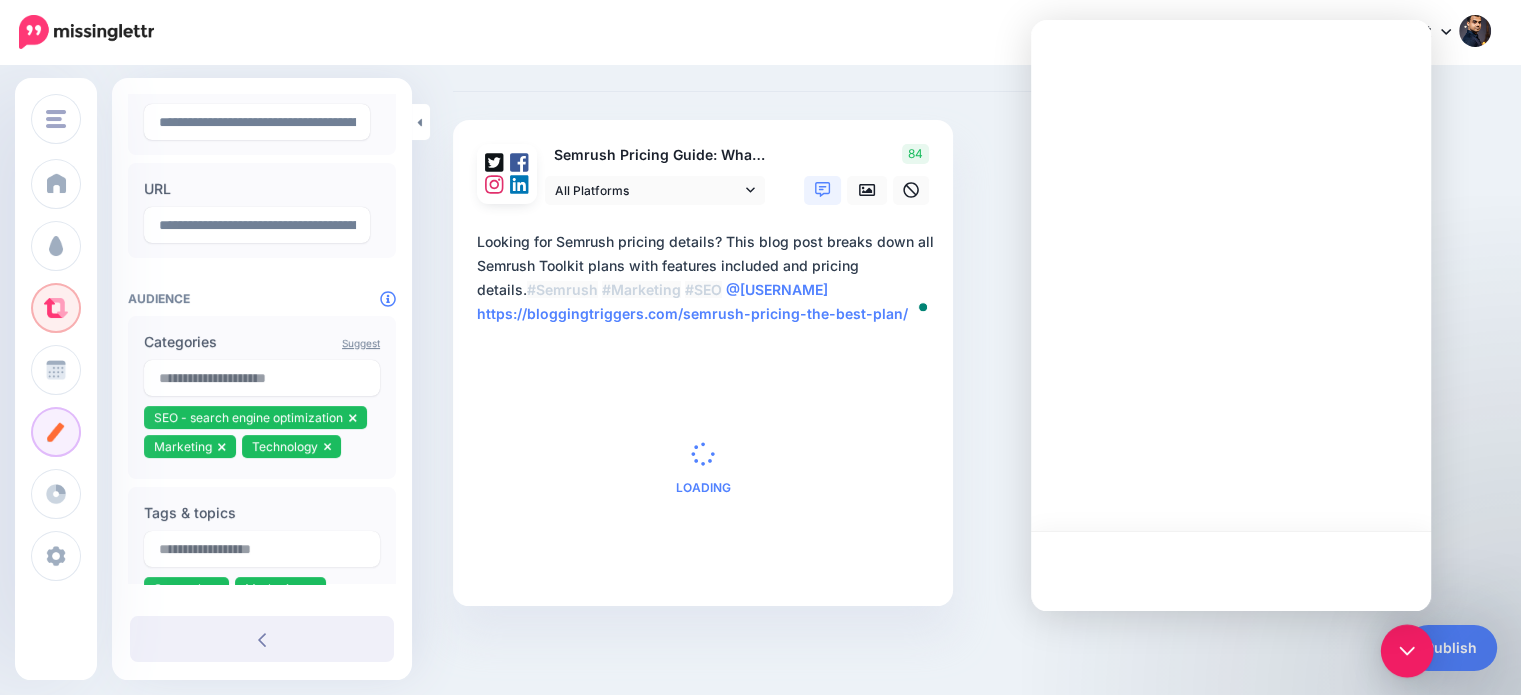 click 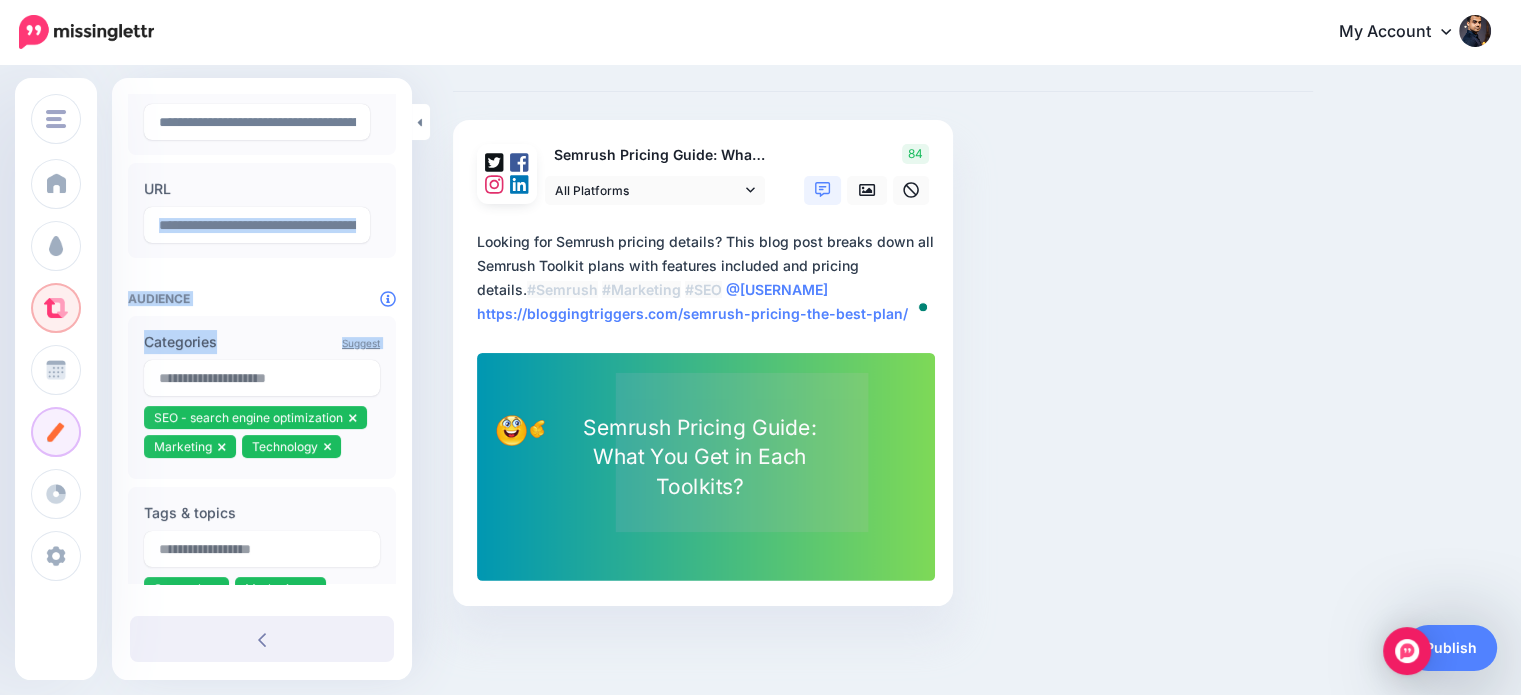 drag, startPoint x: 400, startPoint y: 221, endPoint x: 408, endPoint y: 317, distance: 96.332756 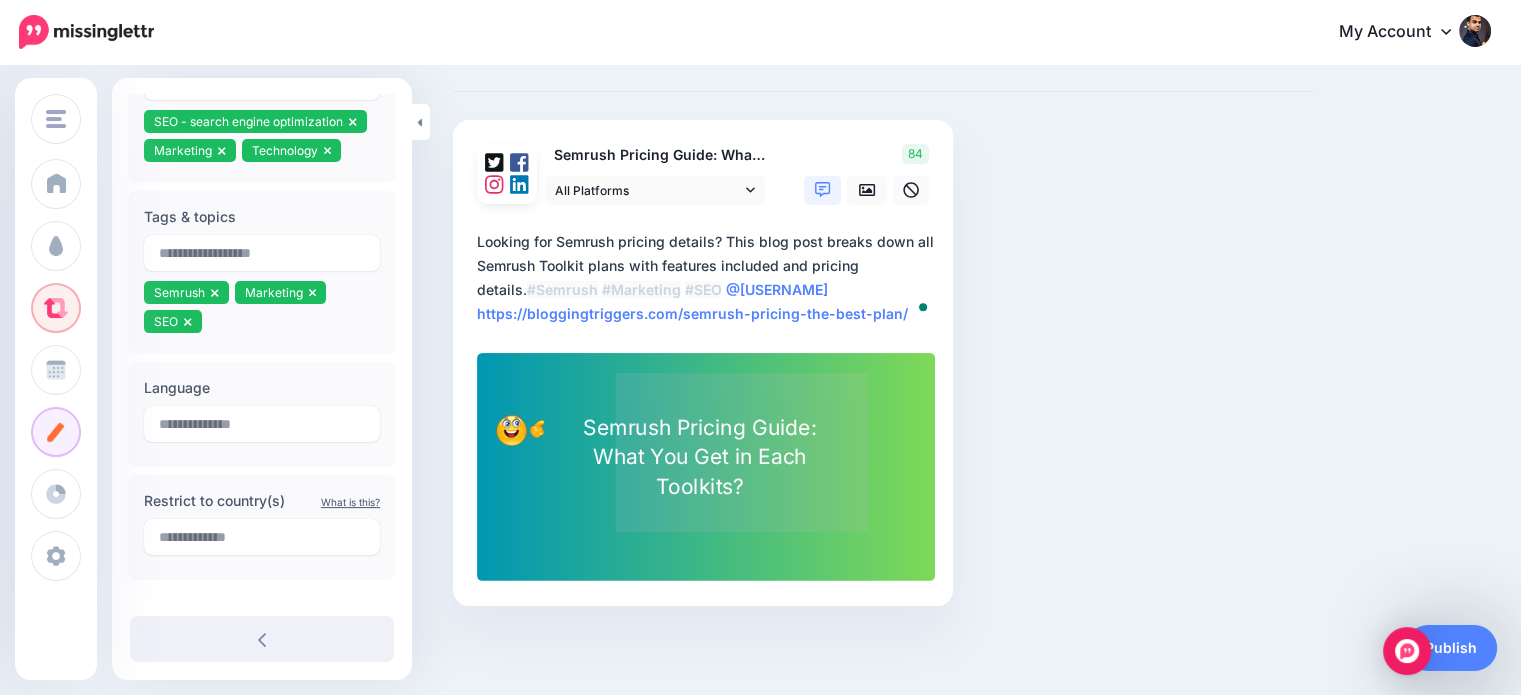 scroll, scrollTop: 499, scrollLeft: 0, axis: vertical 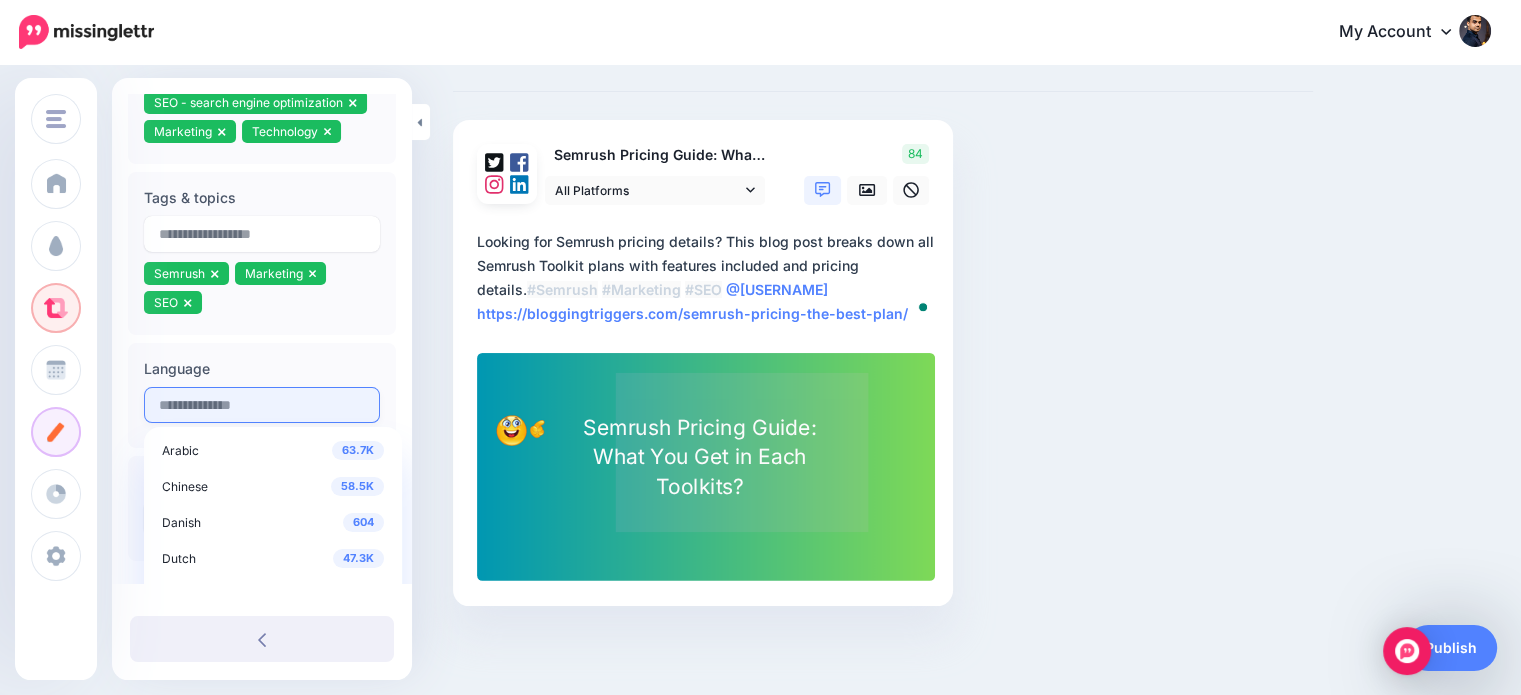 click at bounding box center [262, 405] 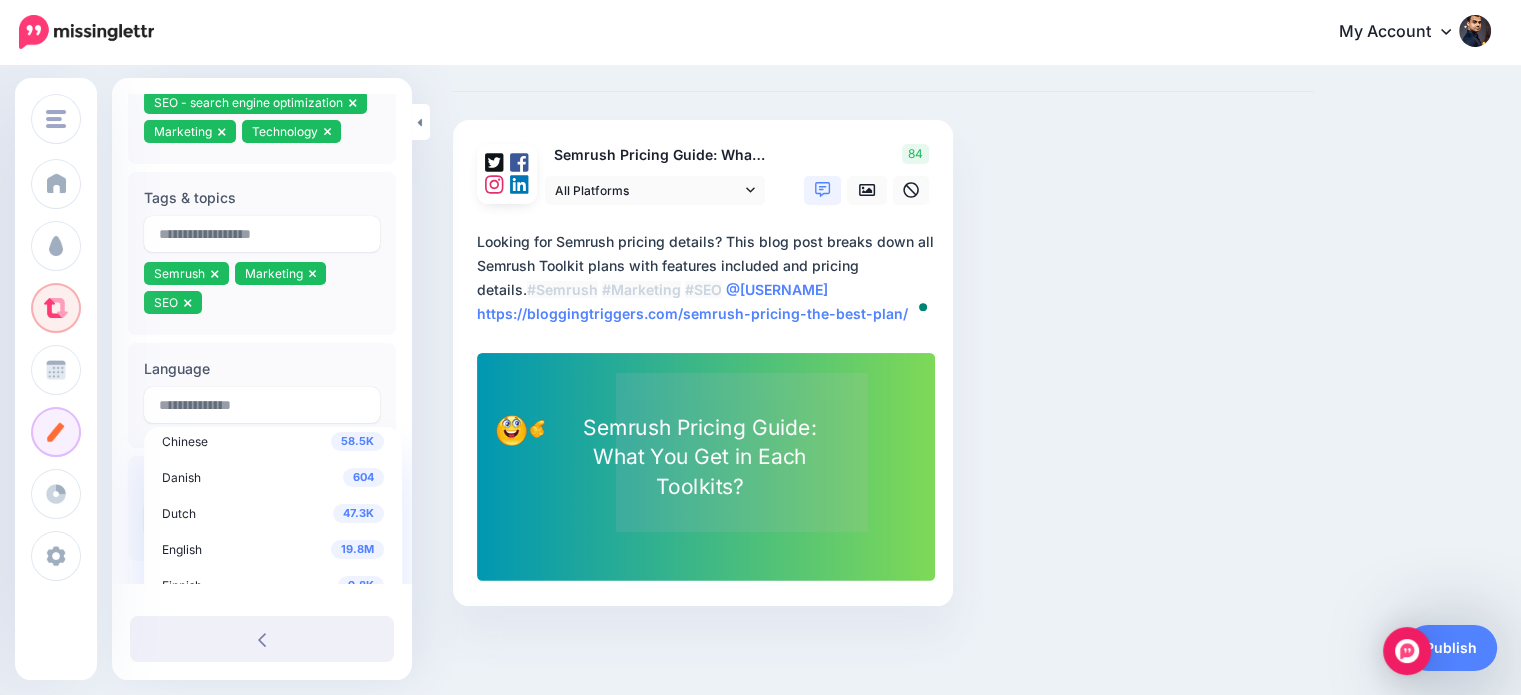 scroll, scrollTop: 64, scrollLeft: 0, axis: vertical 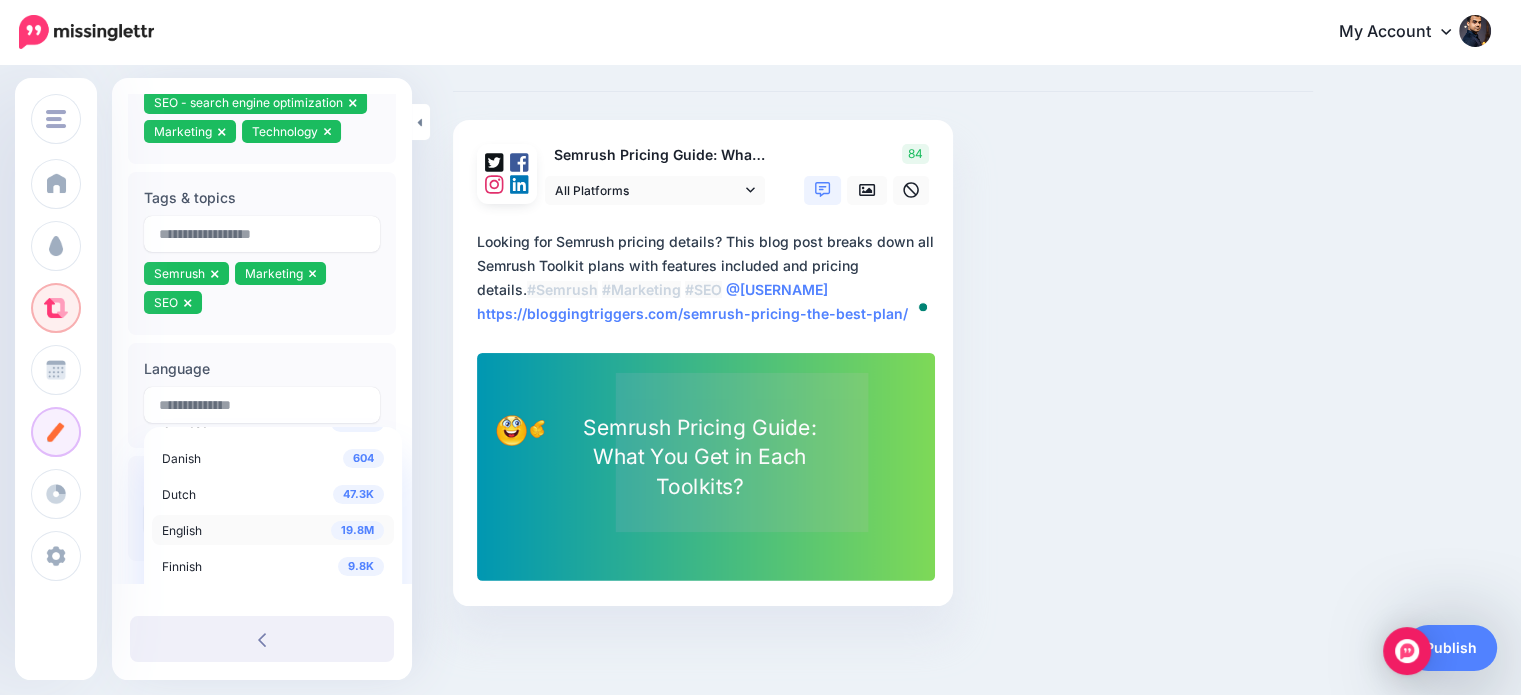 click on "19.8M" at bounding box center (357, 530) 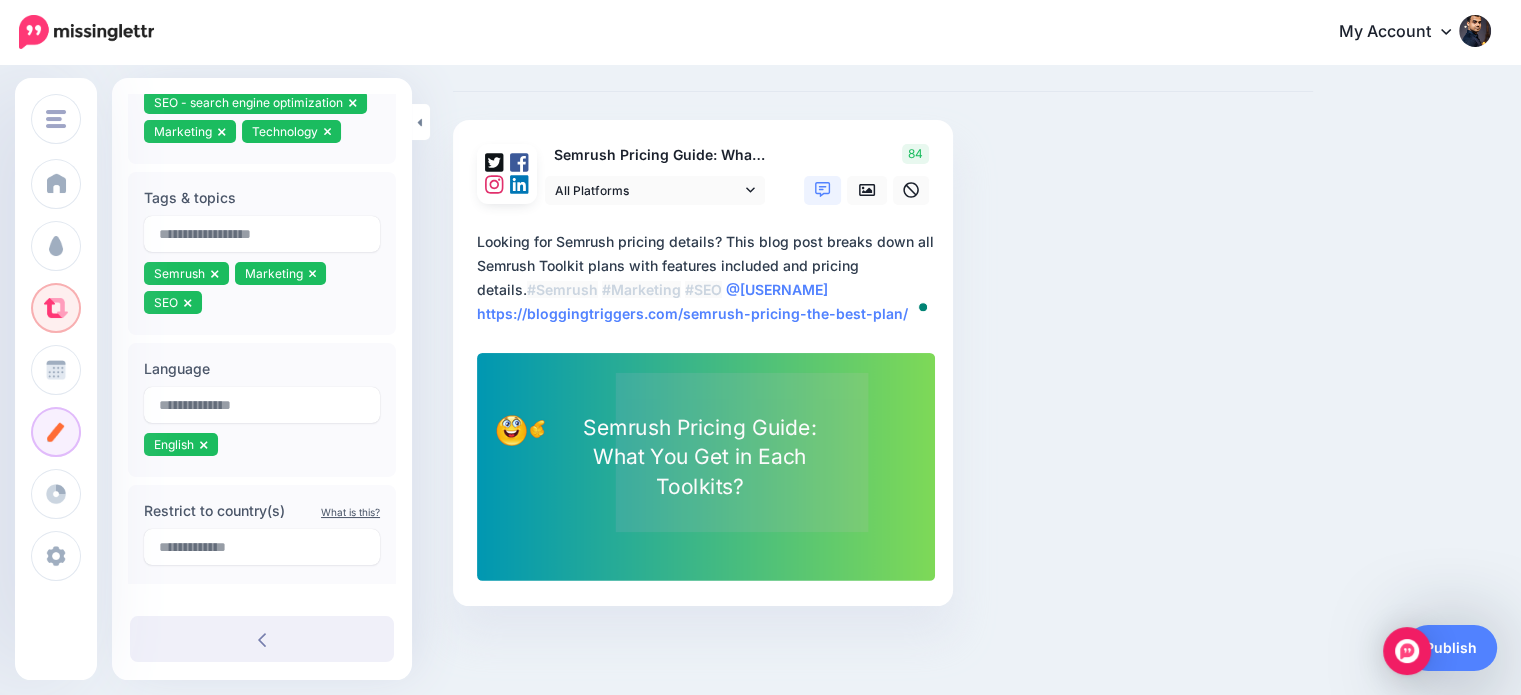 click on "Compose your Post
Whether you have a blog post, video, landing page, or infographic to share; compose your social post below and we'll add it to the Curate library for others to share.
Semrush Pricing Guide: What You Get in Each Plan?" at bounding box center (883, 326) 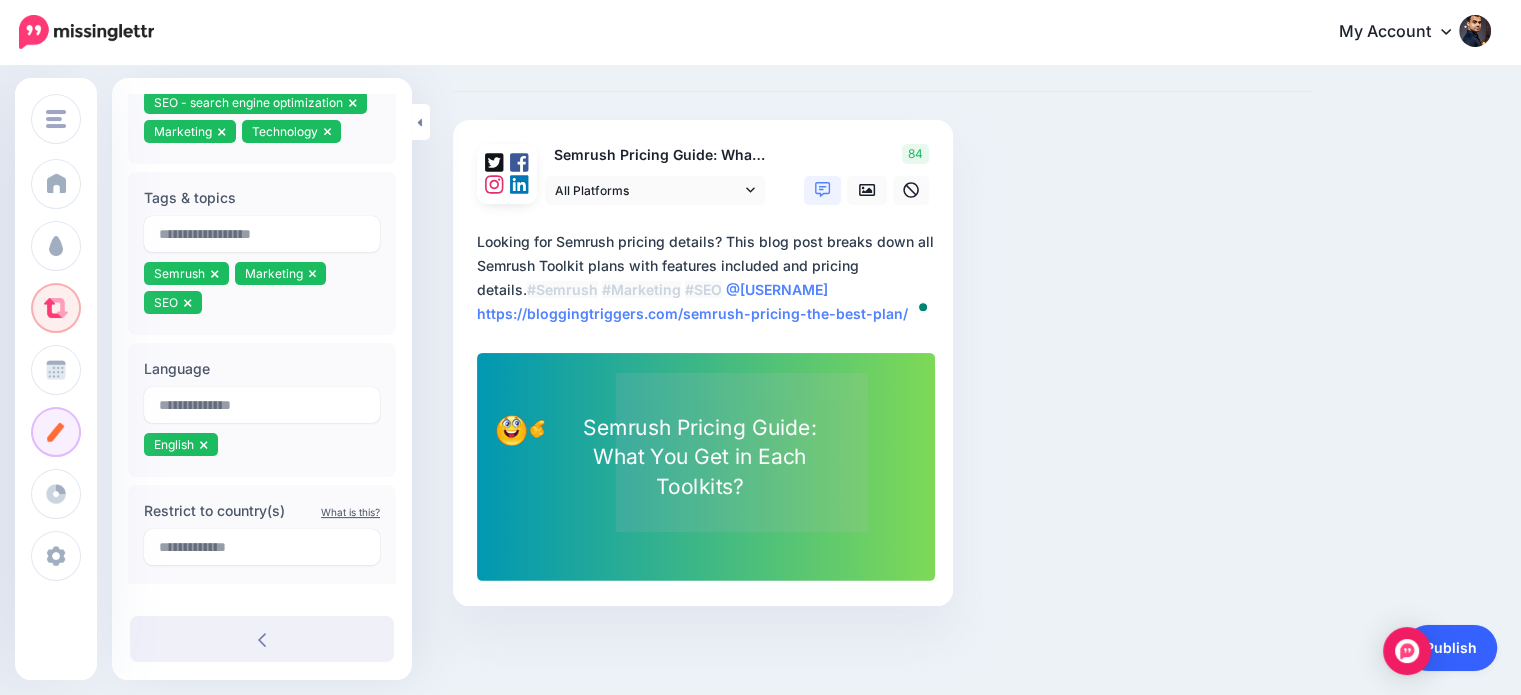 click on "Publish" at bounding box center [1451, 648] 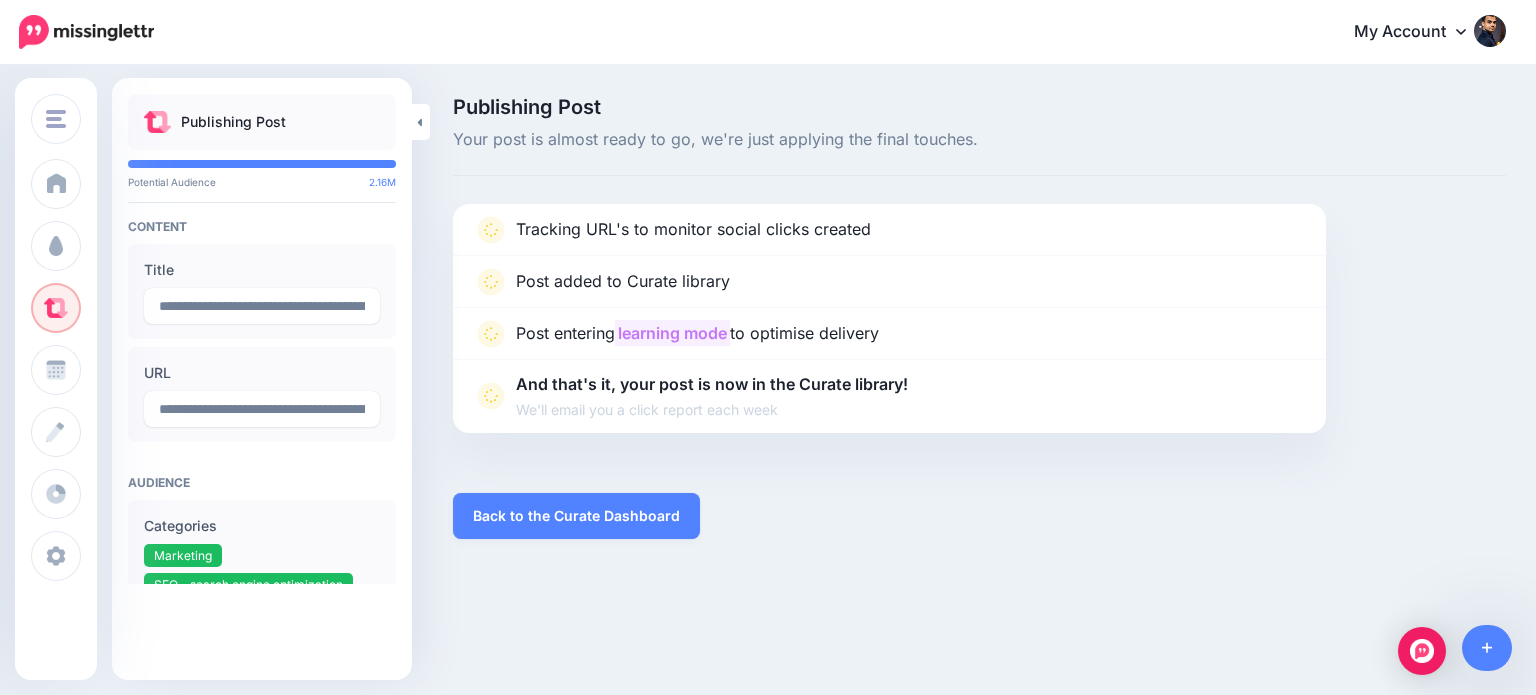 scroll, scrollTop: 0, scrollLeft: 0, axis: both 